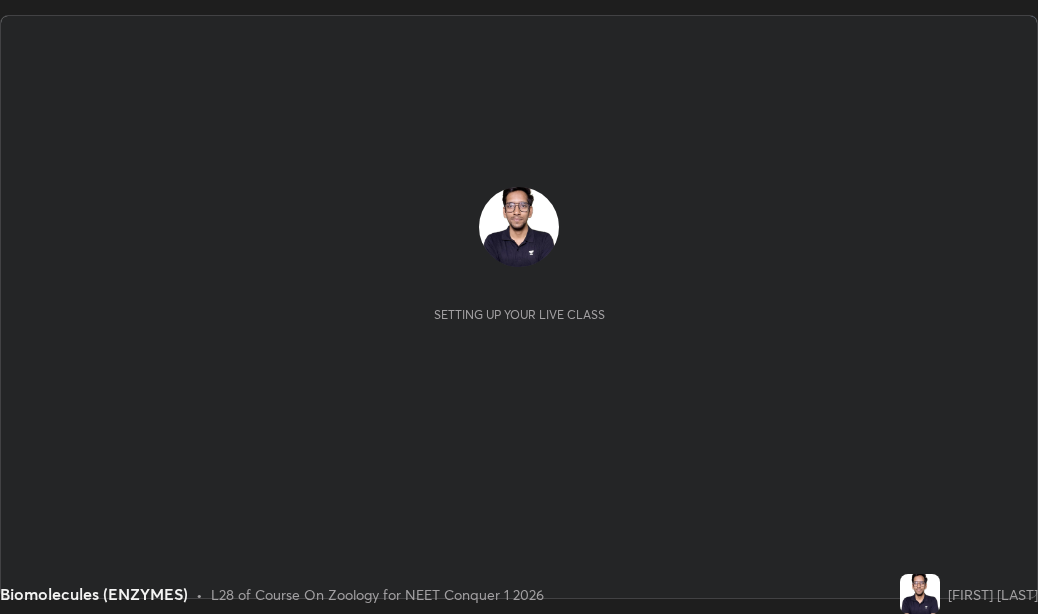 scroll, scrollTop: 0, scrollLeft: 0, axis: both 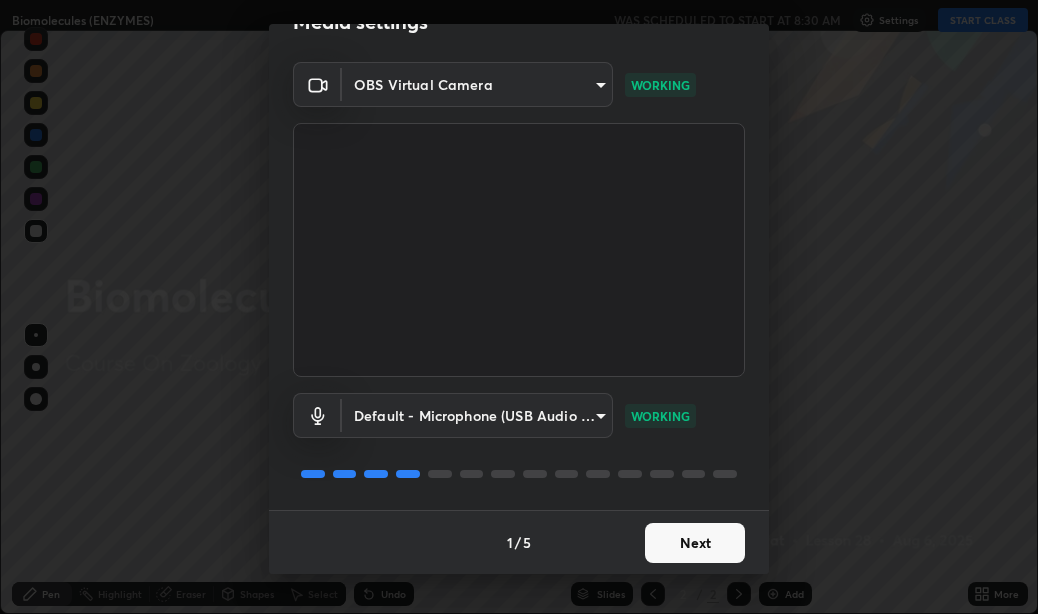 click on "Next" at bounding box center (695, 543) 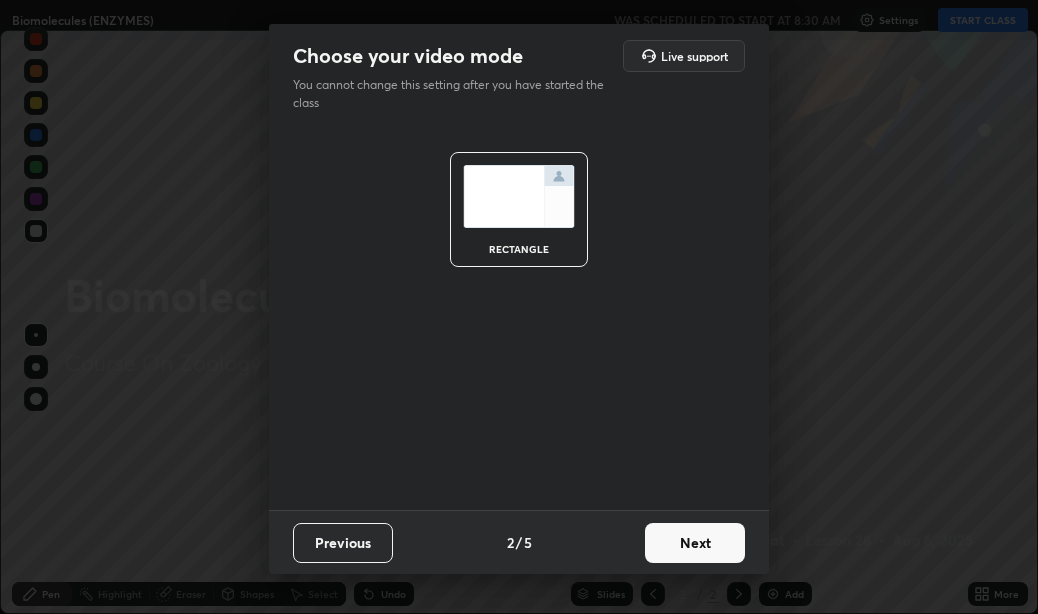 scroll, scrollTop: 0, scrollLeft: 0, axis: both 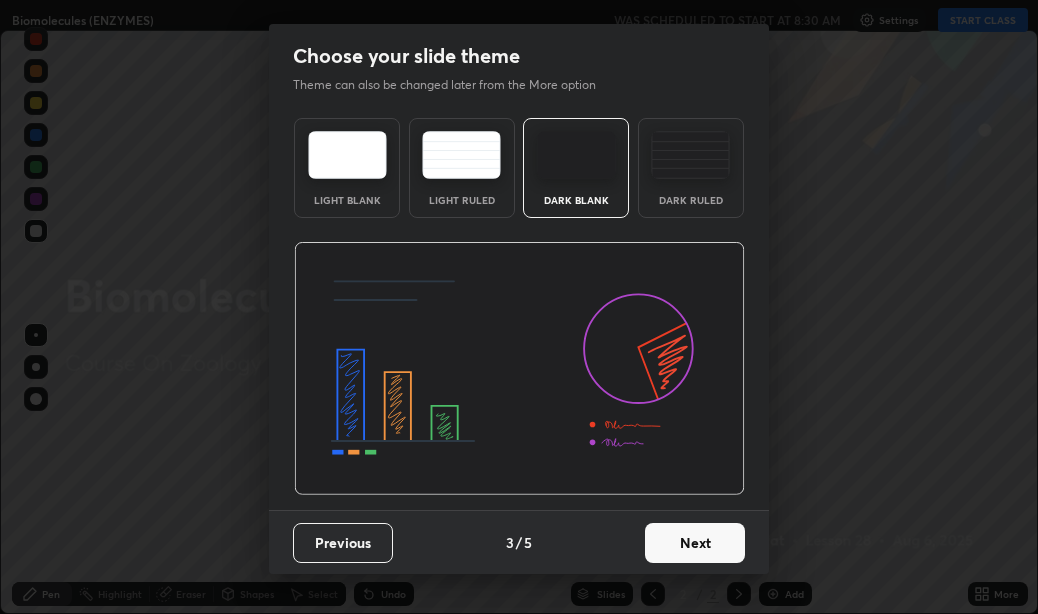 click on "Next" at bounding box center (695, 543) 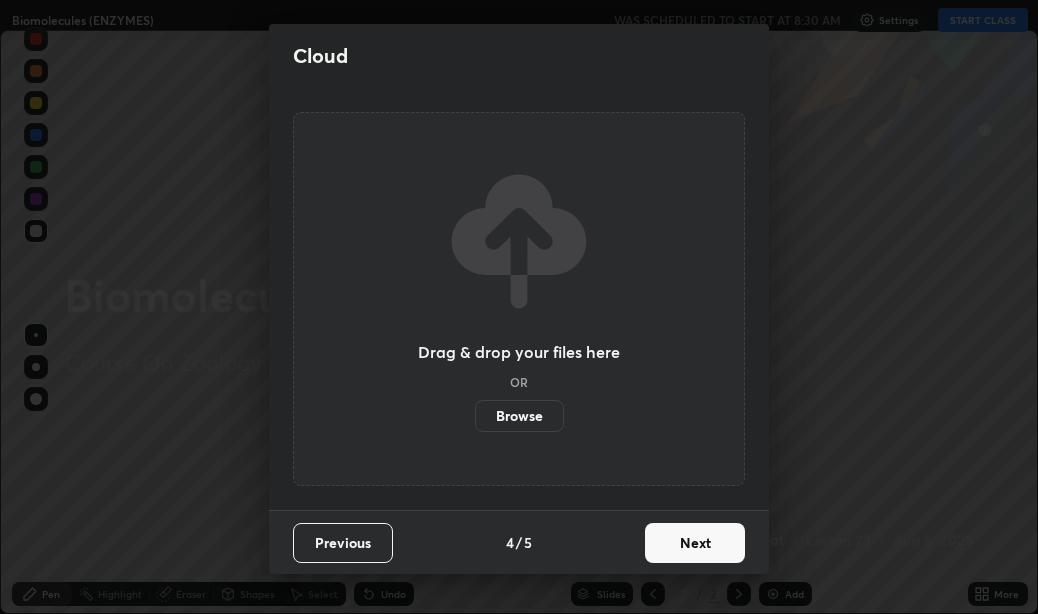 click on "Next" at bounding box center [695, 543] 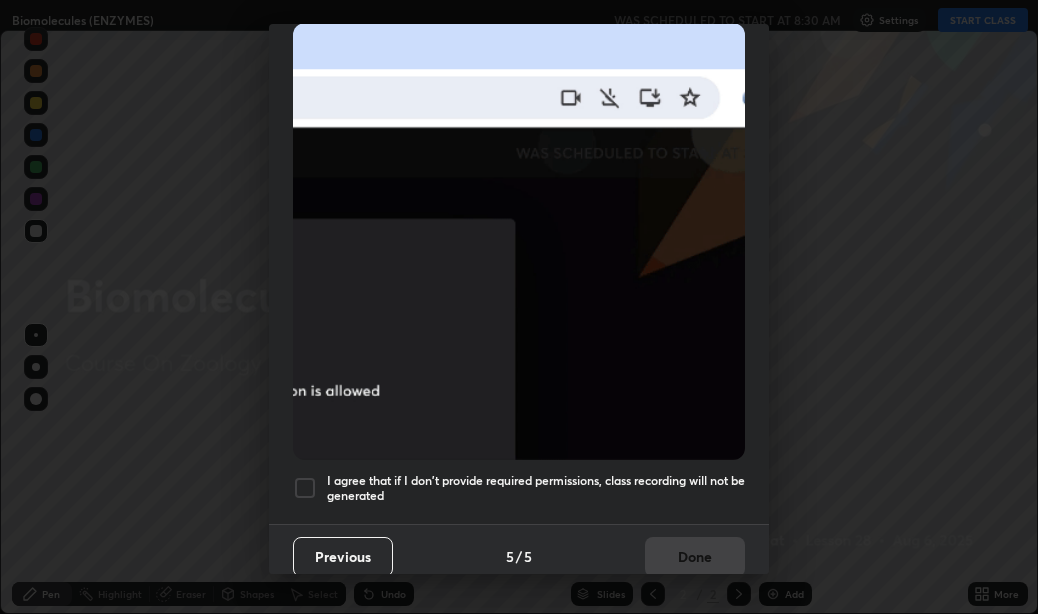 scroll, scrollTop: 450, scrollLeft: 0, axis: vertical 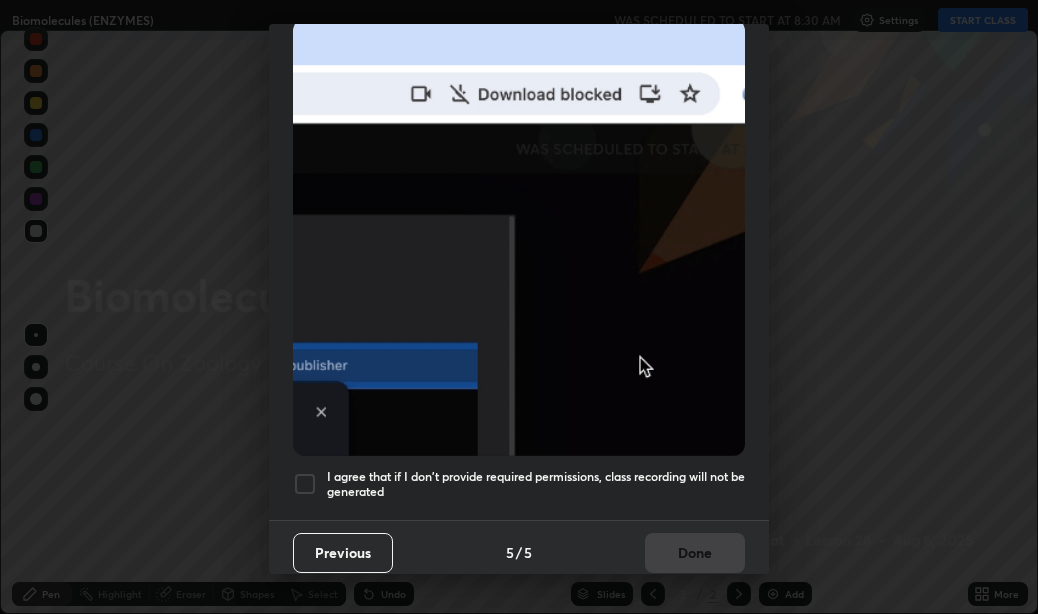 click on "I agree that if I don't provide required permissions, class recording will not be generated" at bounding box center [536, 484] 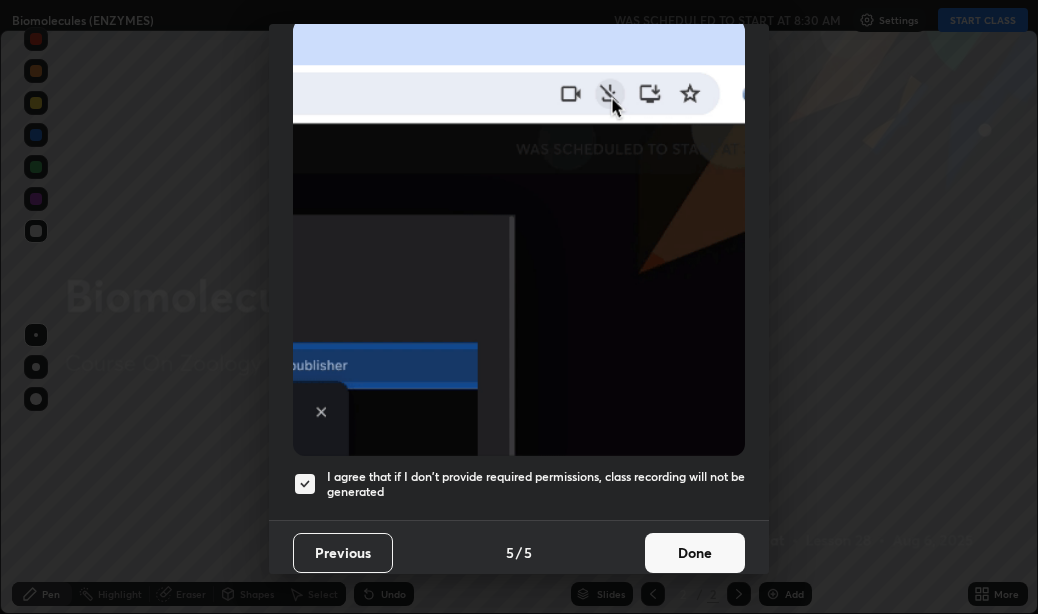 click on "Done" at bounding box center [695, 553] 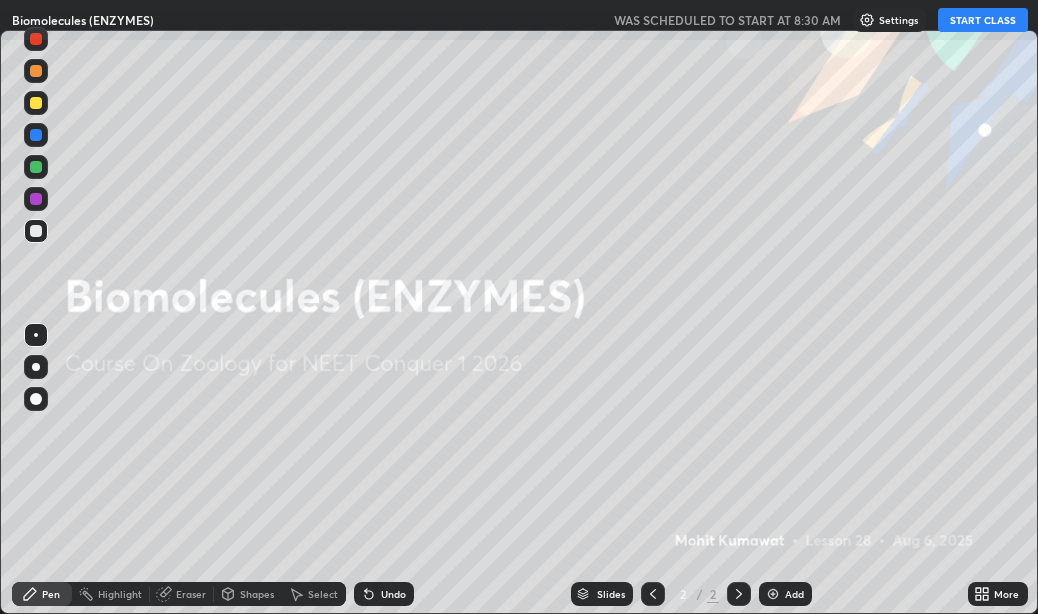 click 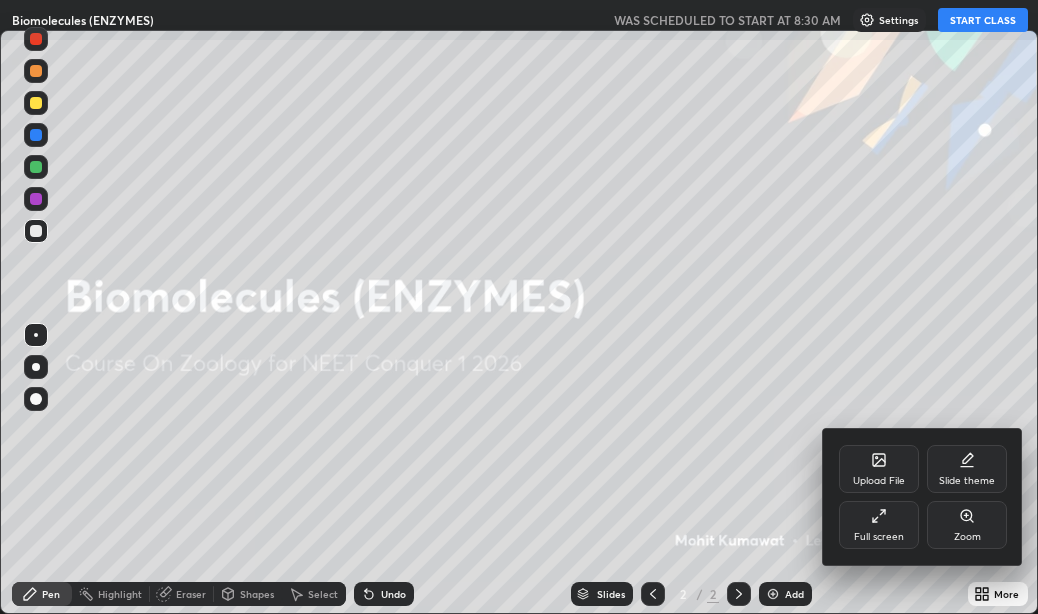 click at bounding box center (519, 307) 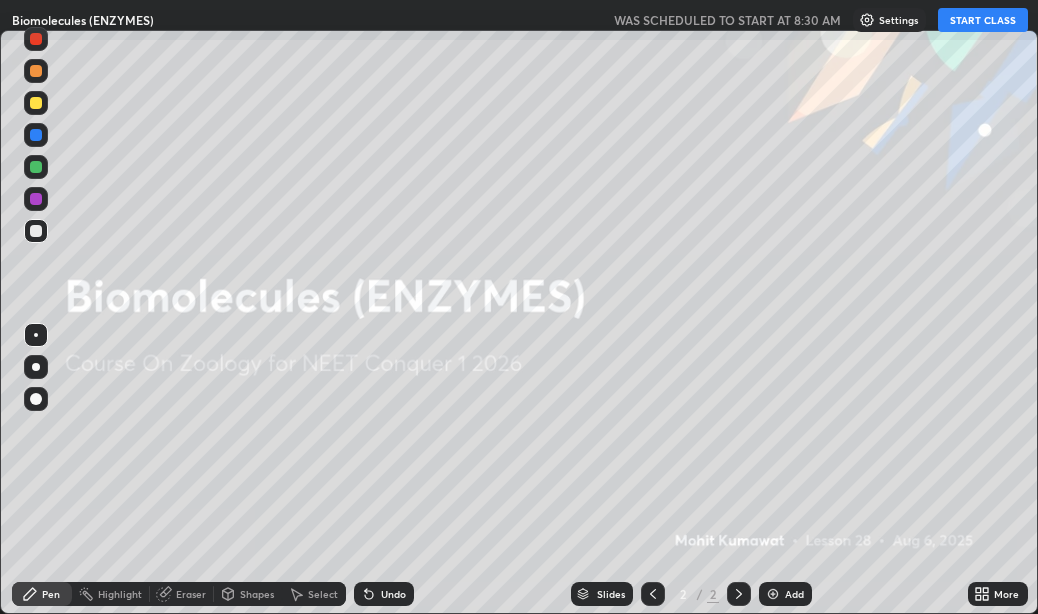click on "START CLASS" at bounding box center [983, 20] 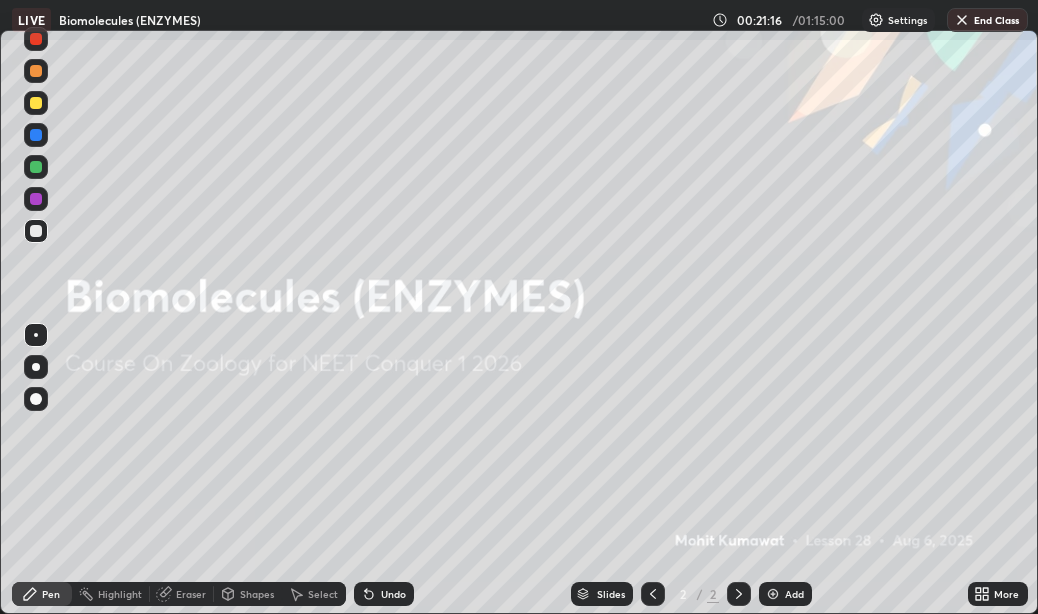 click on "Settings" at bounding box center (907, 20) 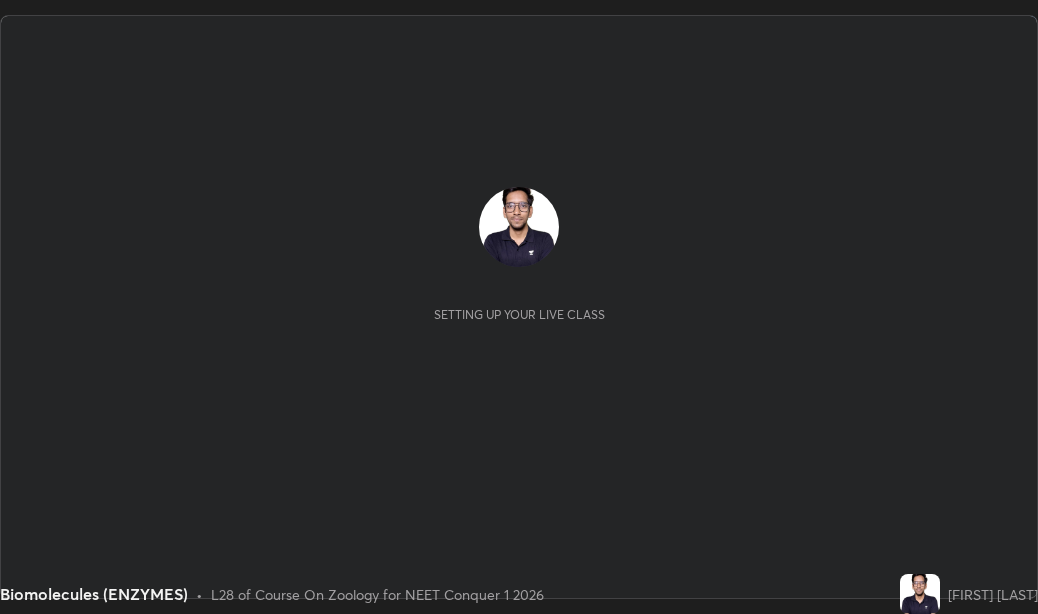 scroll, scrollTop: 0, scrollLeft: 0, axis: both 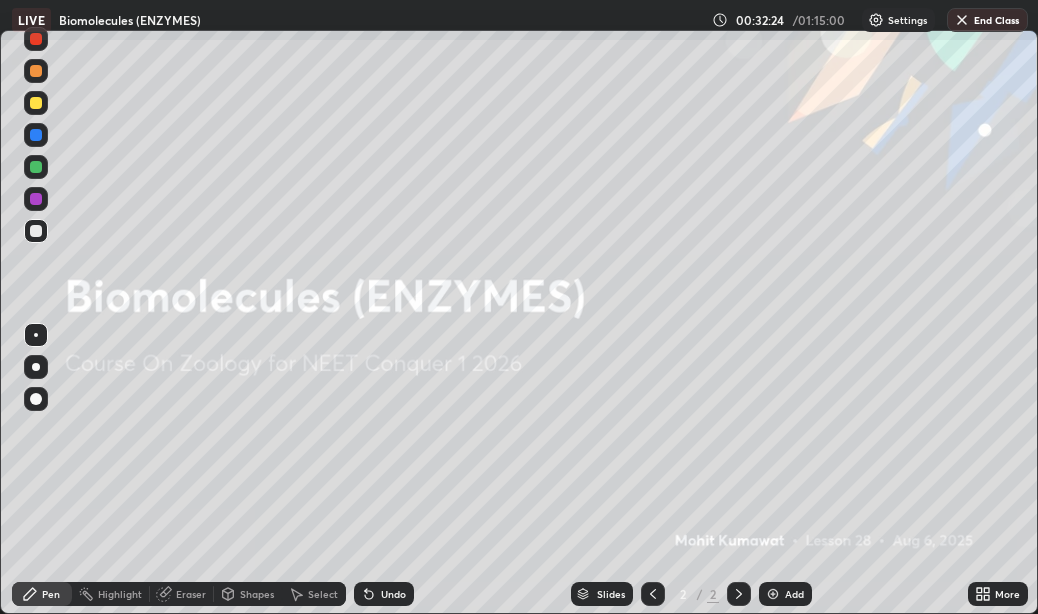 click 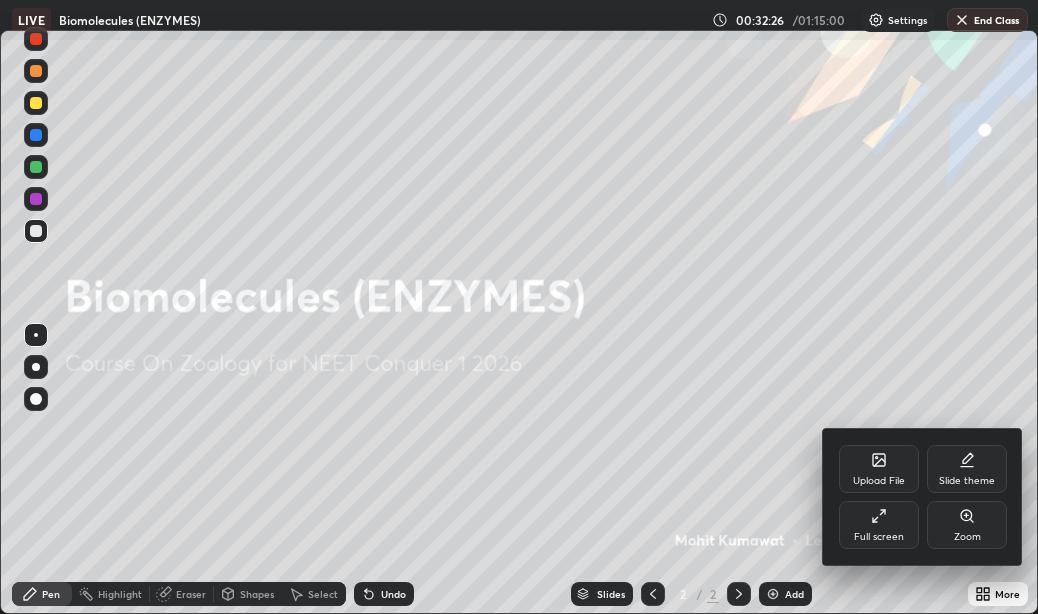 click at bounding box center [519, 307] 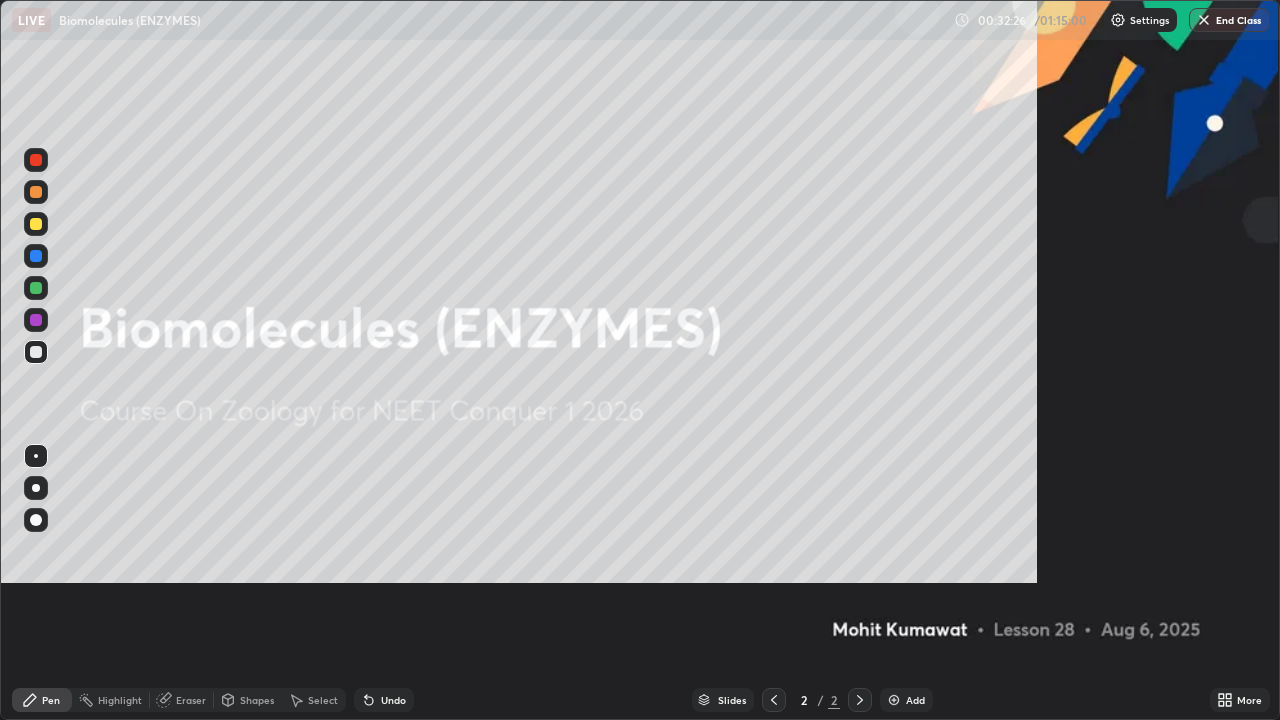 scroll, scrollTop: 99280, scrollLeft: 98720, axis: both 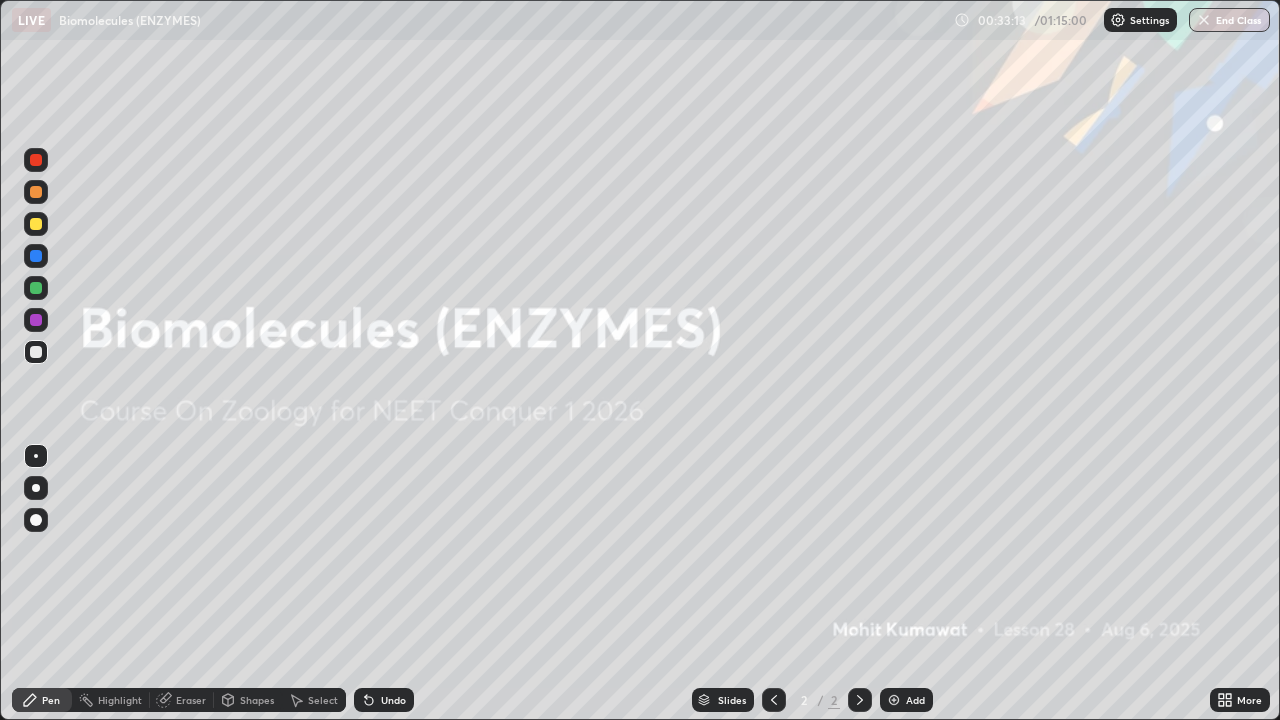 click on "Add" at bounding box center [915, 700] 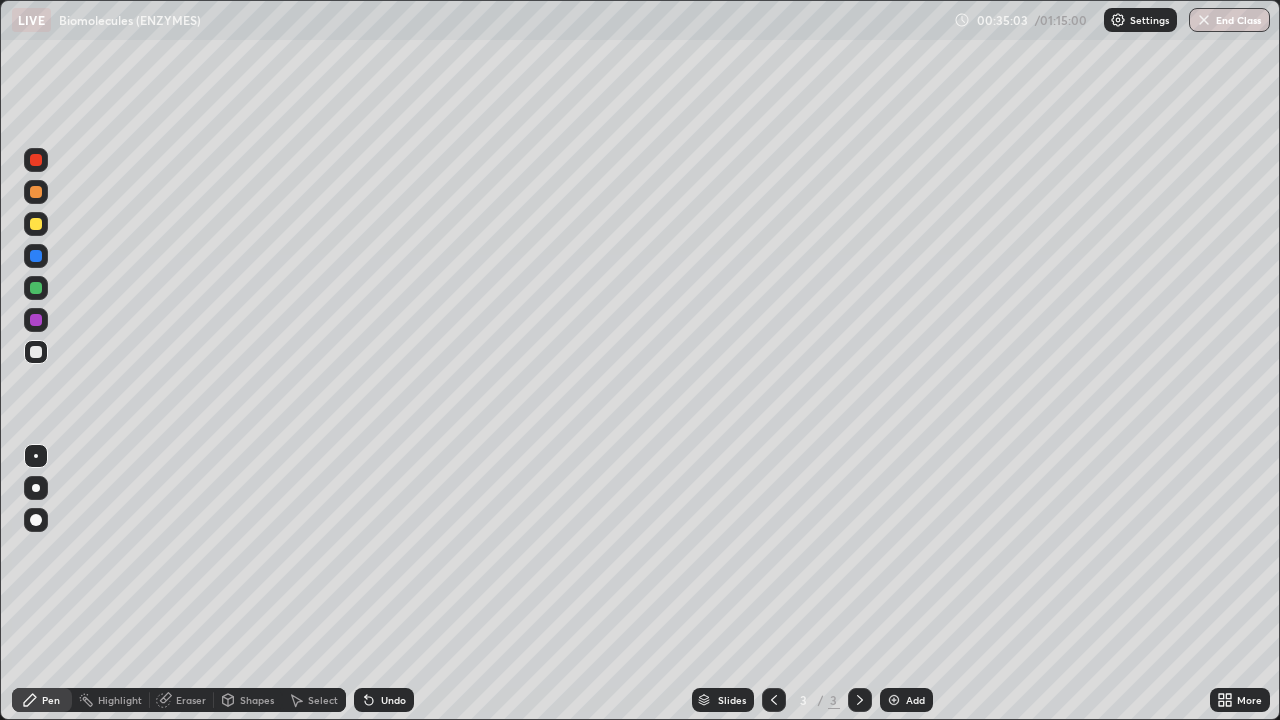 click on "Undo" at bounding box center (384, 700) 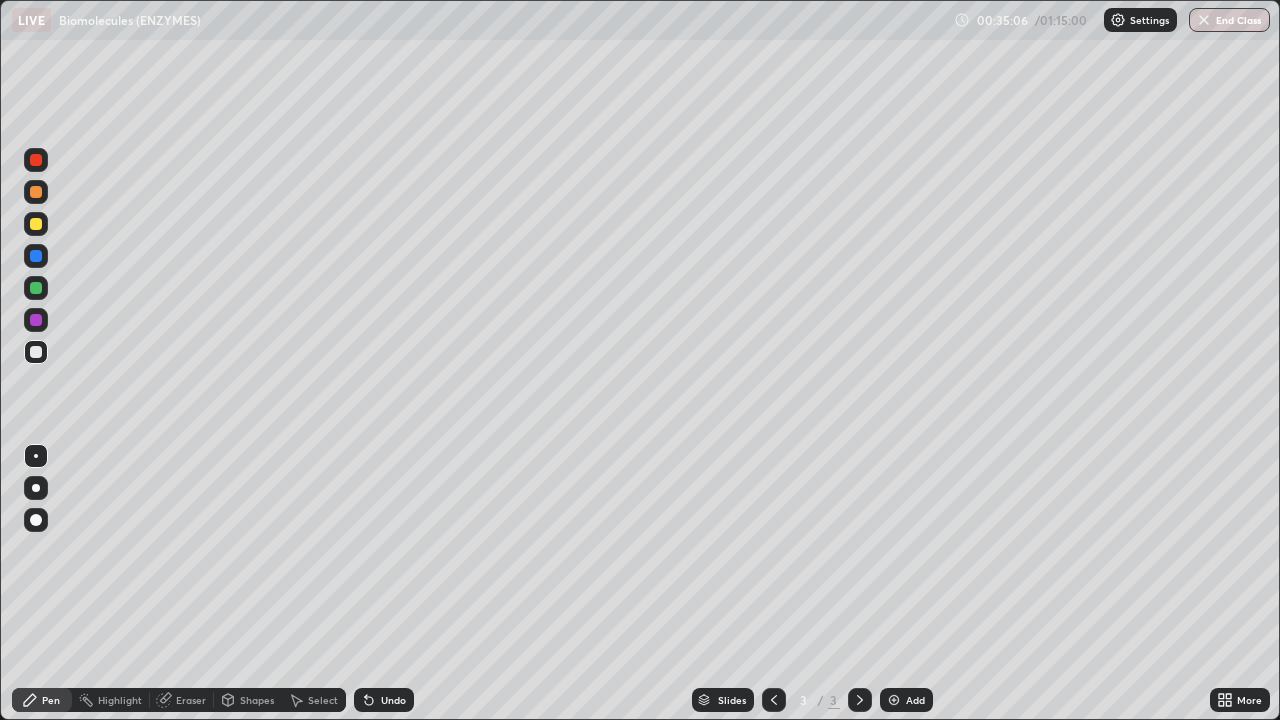 click on "Undo" at bounding box center (393, 700) 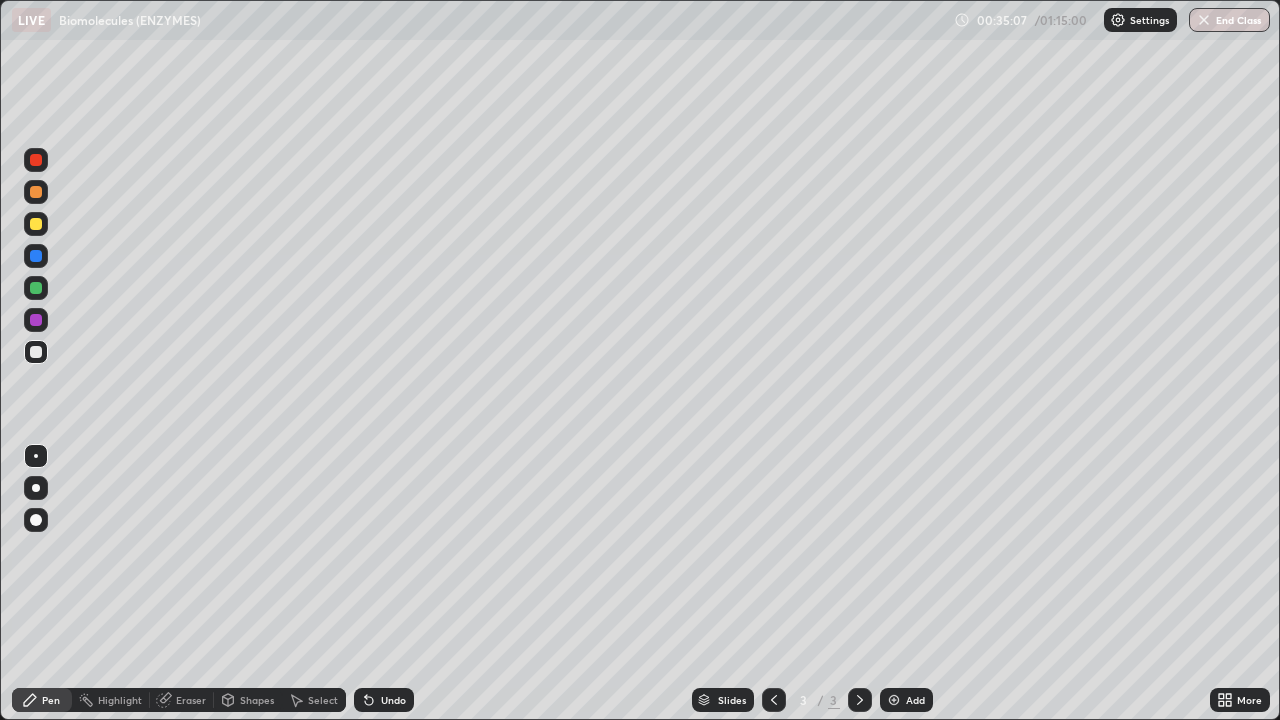 click on "Undo" at bounding box center [393, 700] 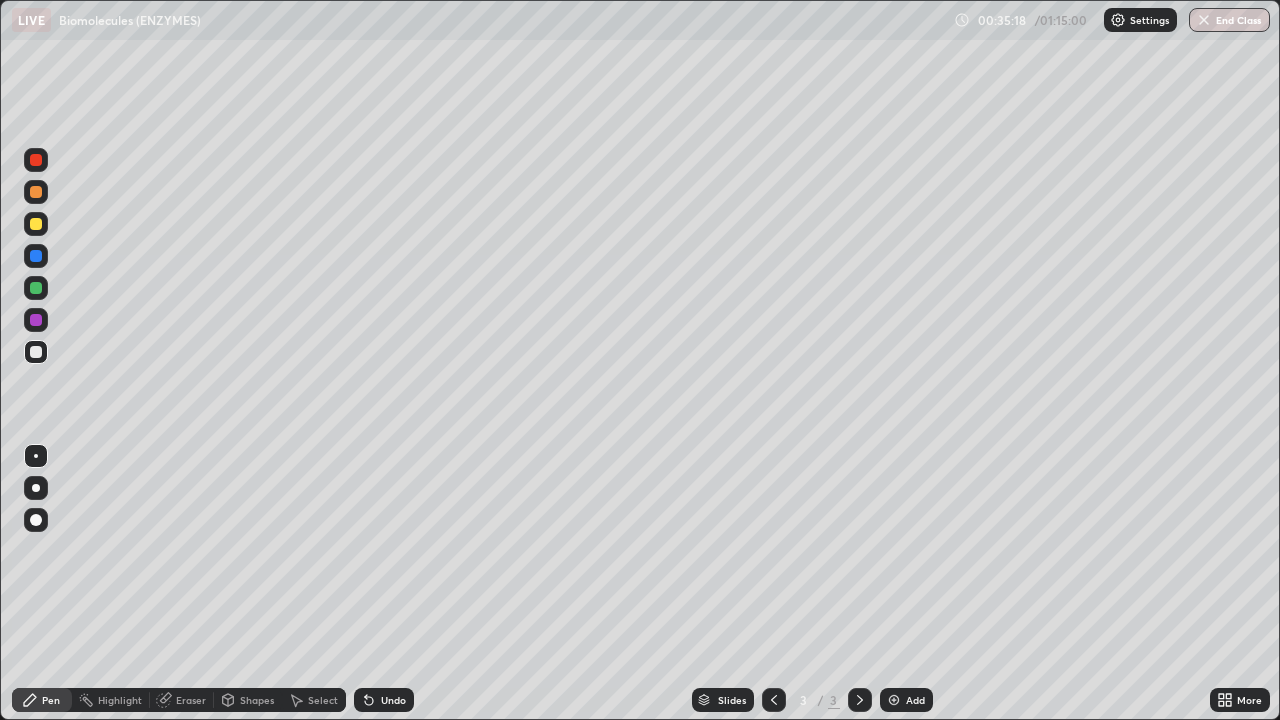 click on "Undo" at bounding box center [393, 700] 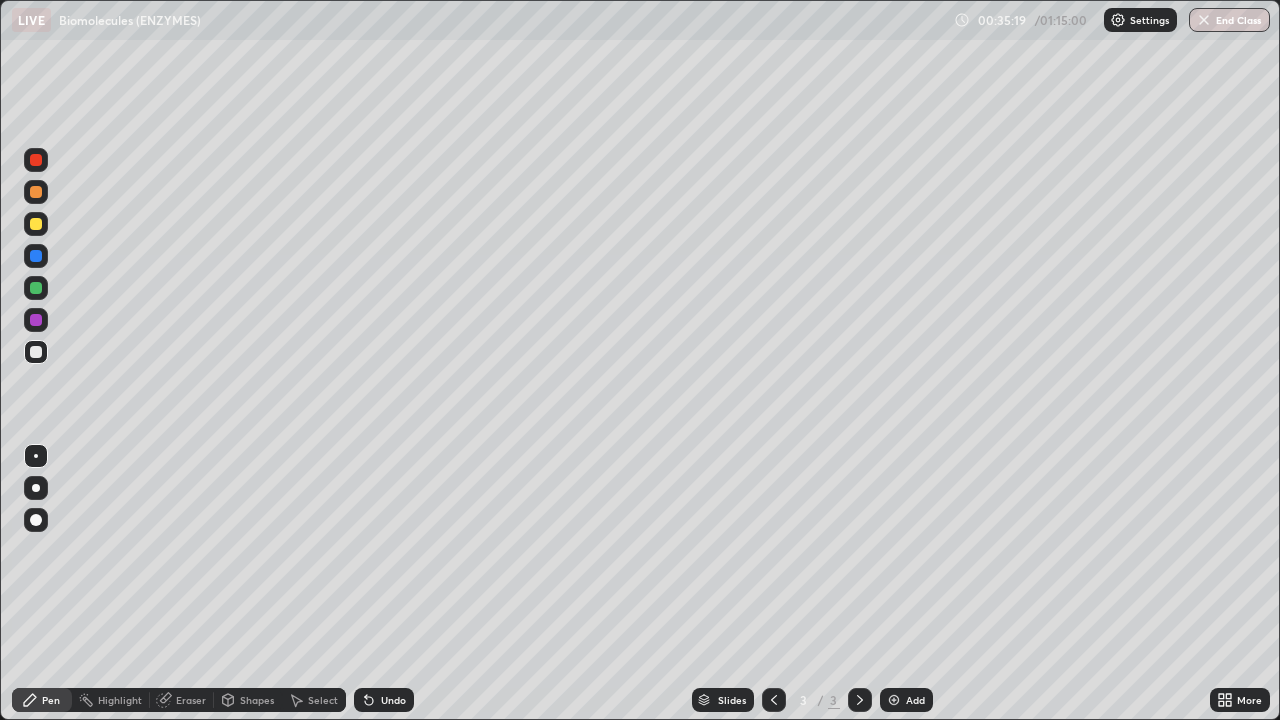 click on "Undo" at bounding box center [393, 700] 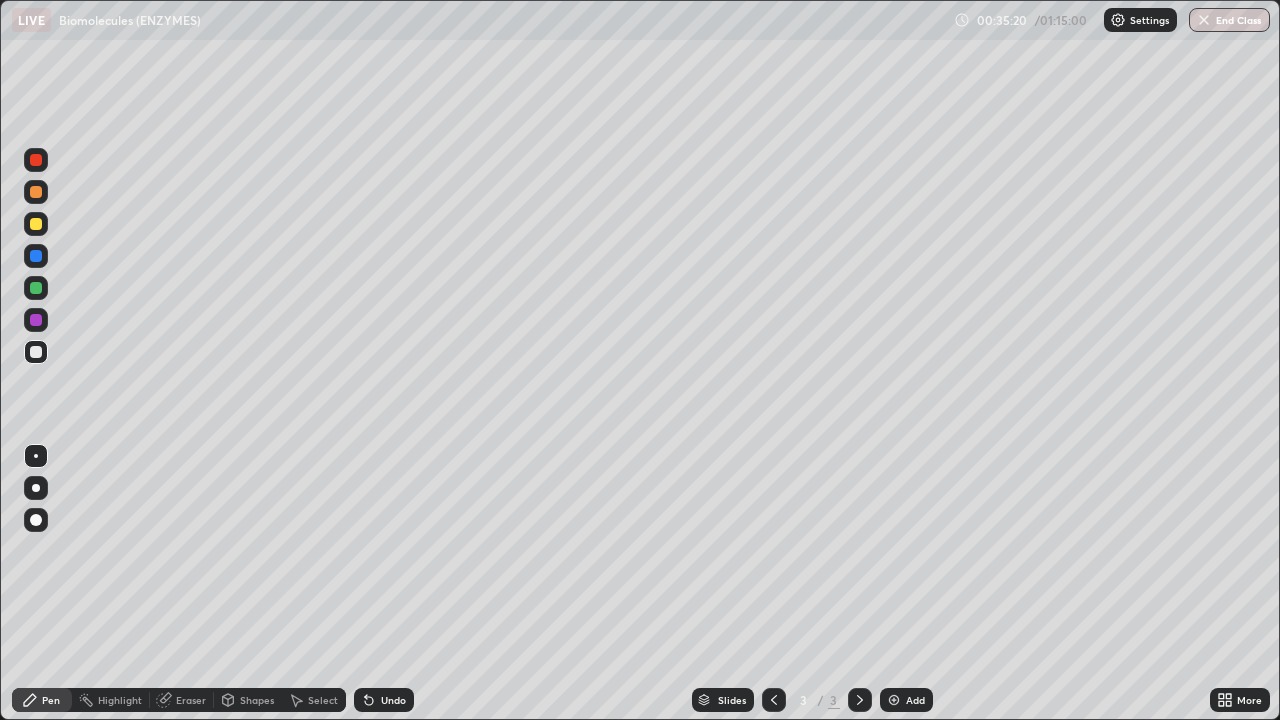 click on "Undo" at bounding box center [393, 700] 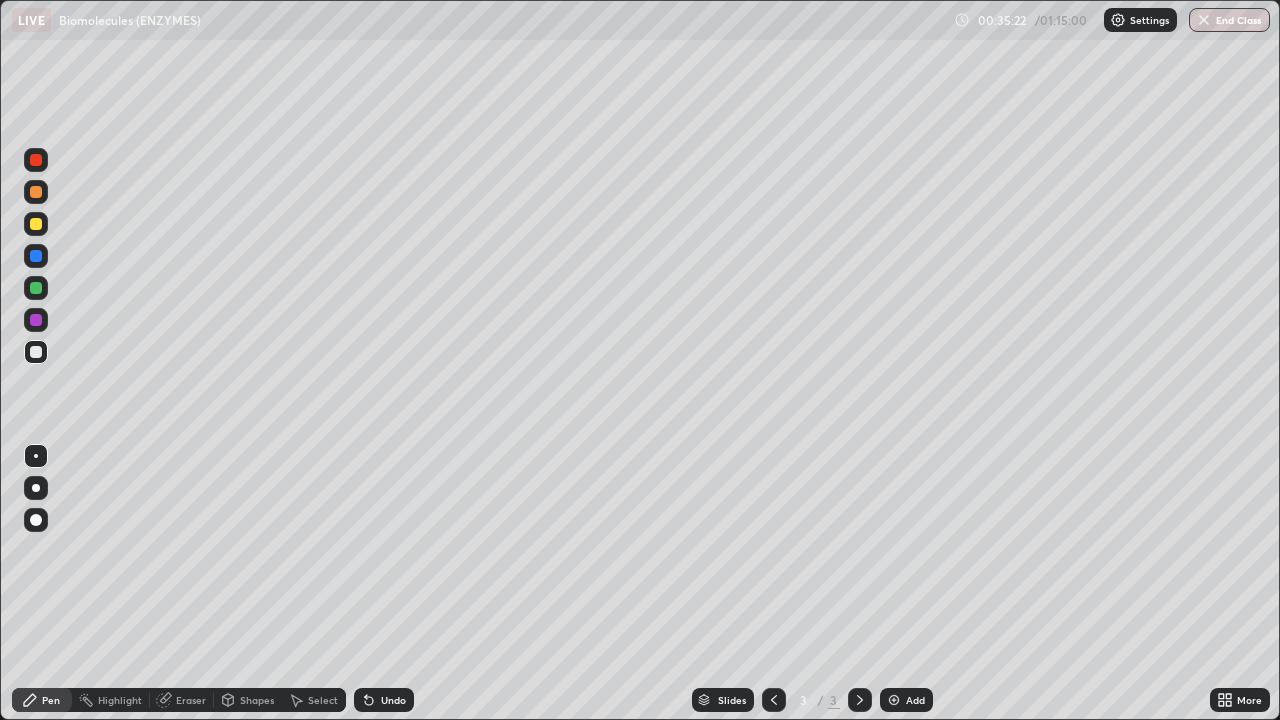 click at bounding box center [36, 160] 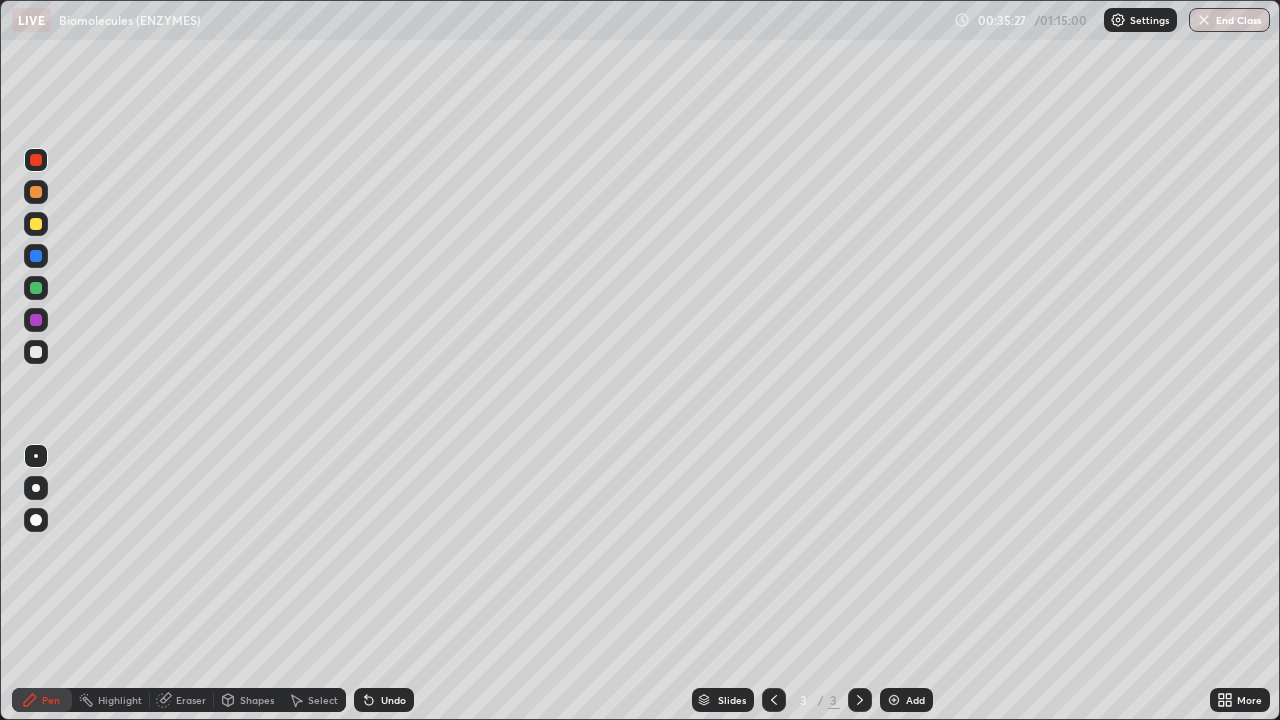click at bounding box center [36, 352] 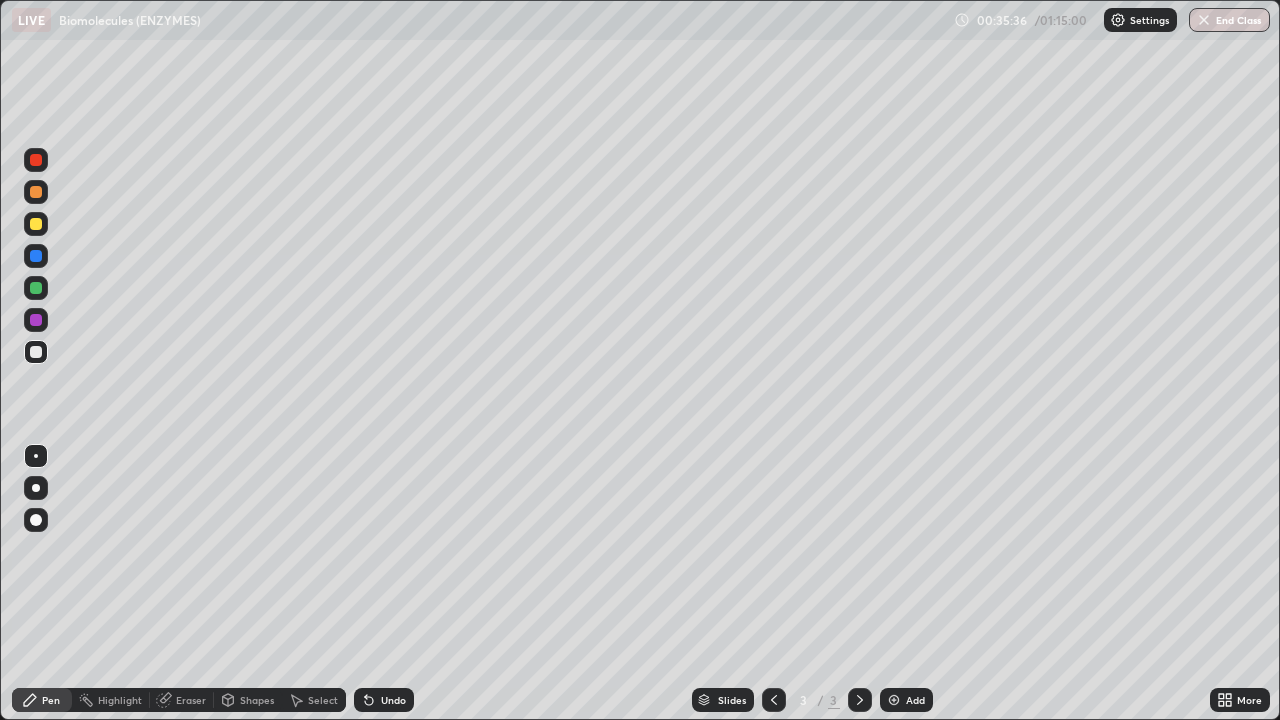 click at bounding box center (36, 160) 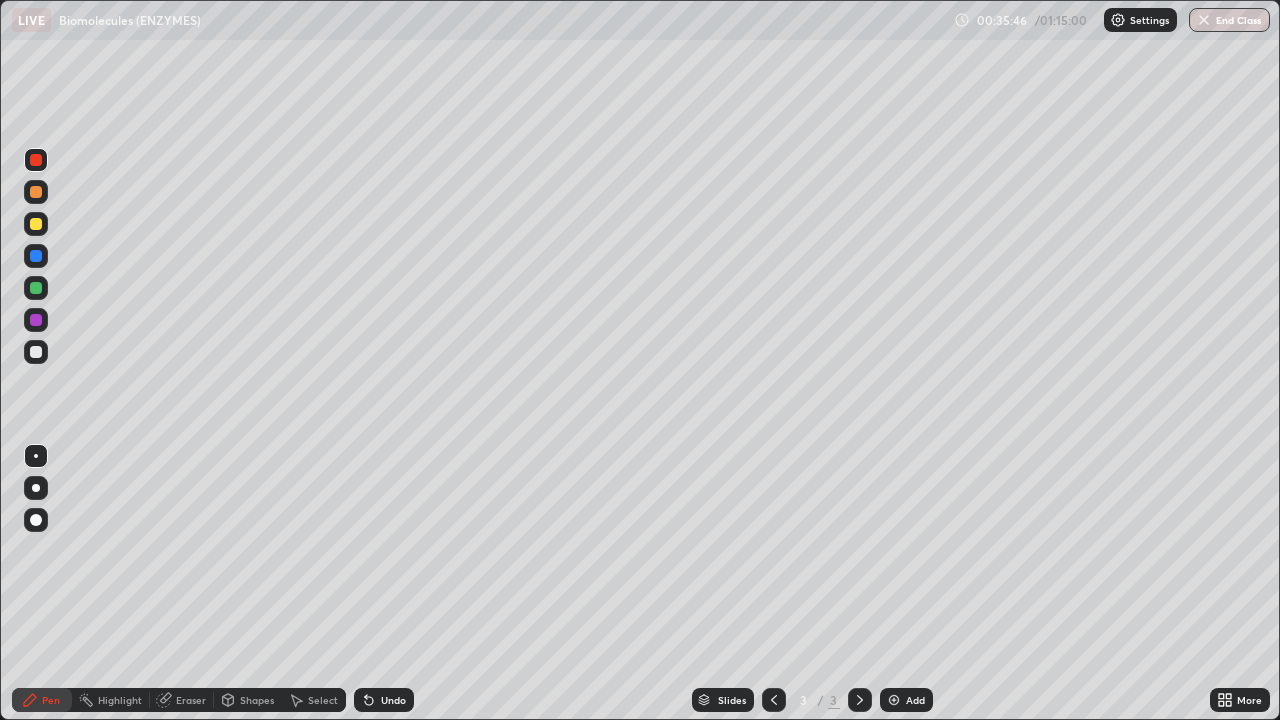 click at bounding box center (36, 352) 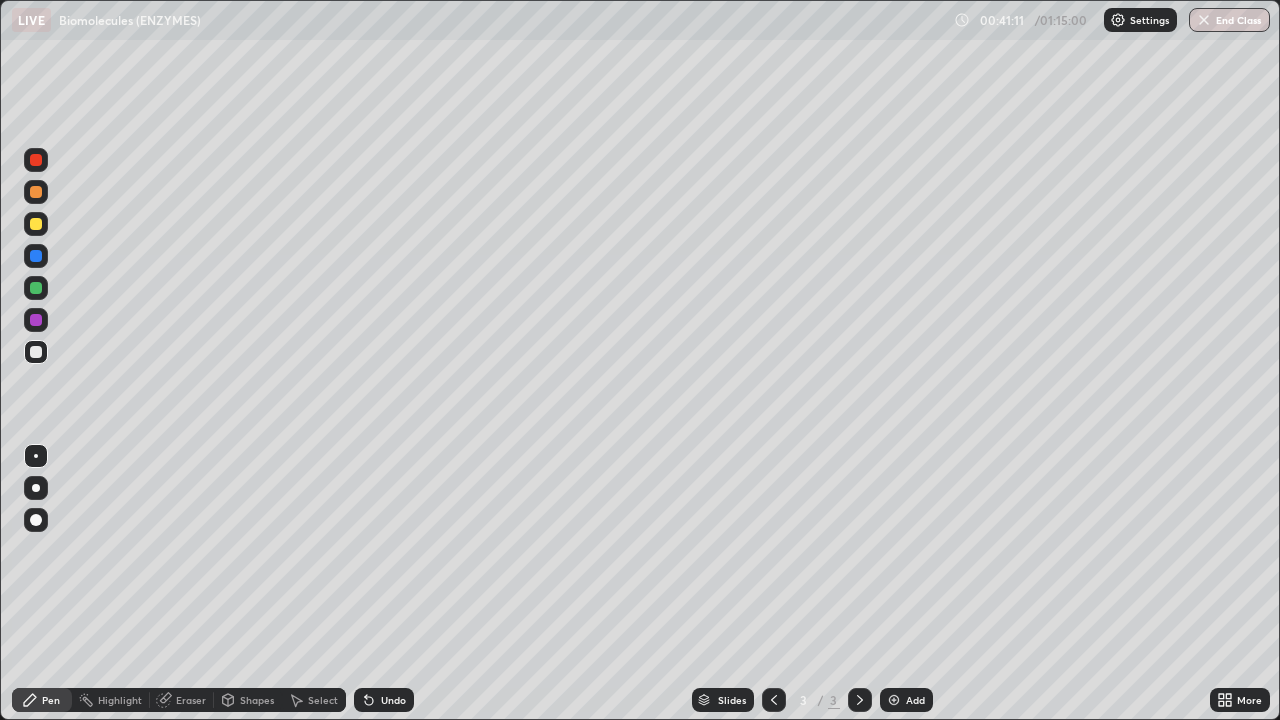 click on "Undo" at bounding box center [393, 700] 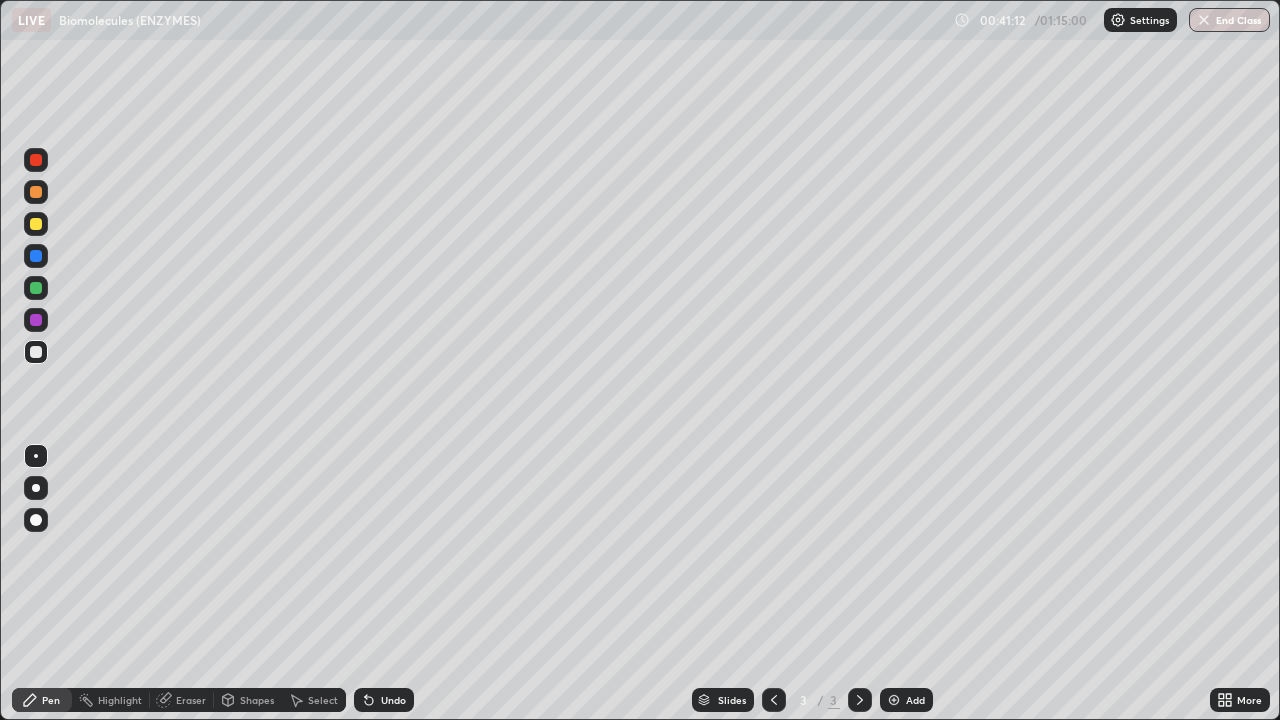 click on "Undo" at bounding box center [393, 700] 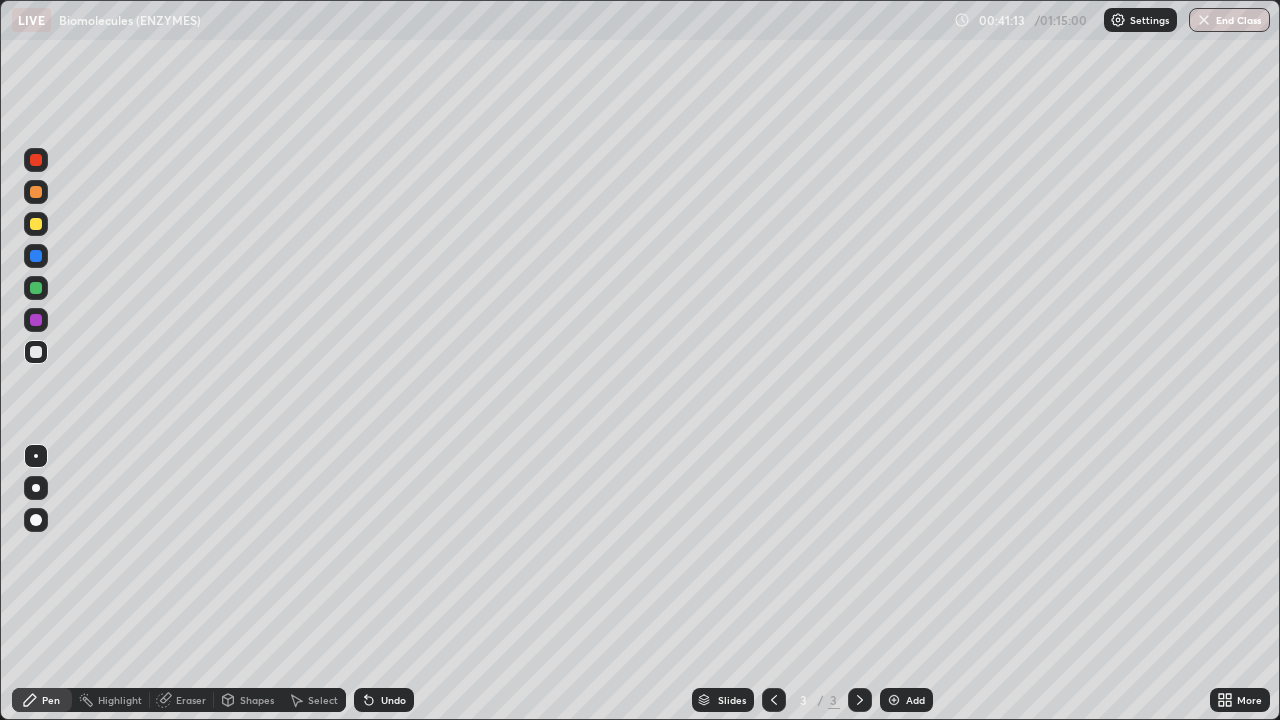 click on "Undo" at bounding box center (393, 700) 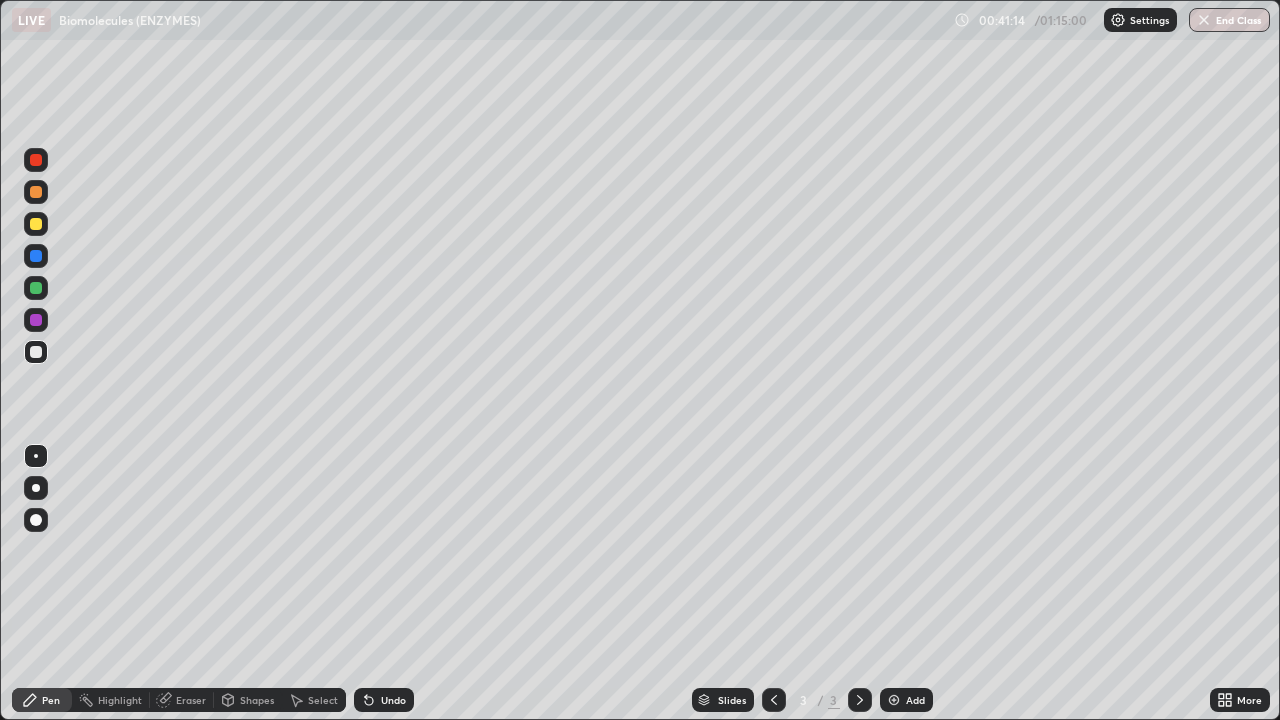 click on "Undo" at bounding box center [384, 700] 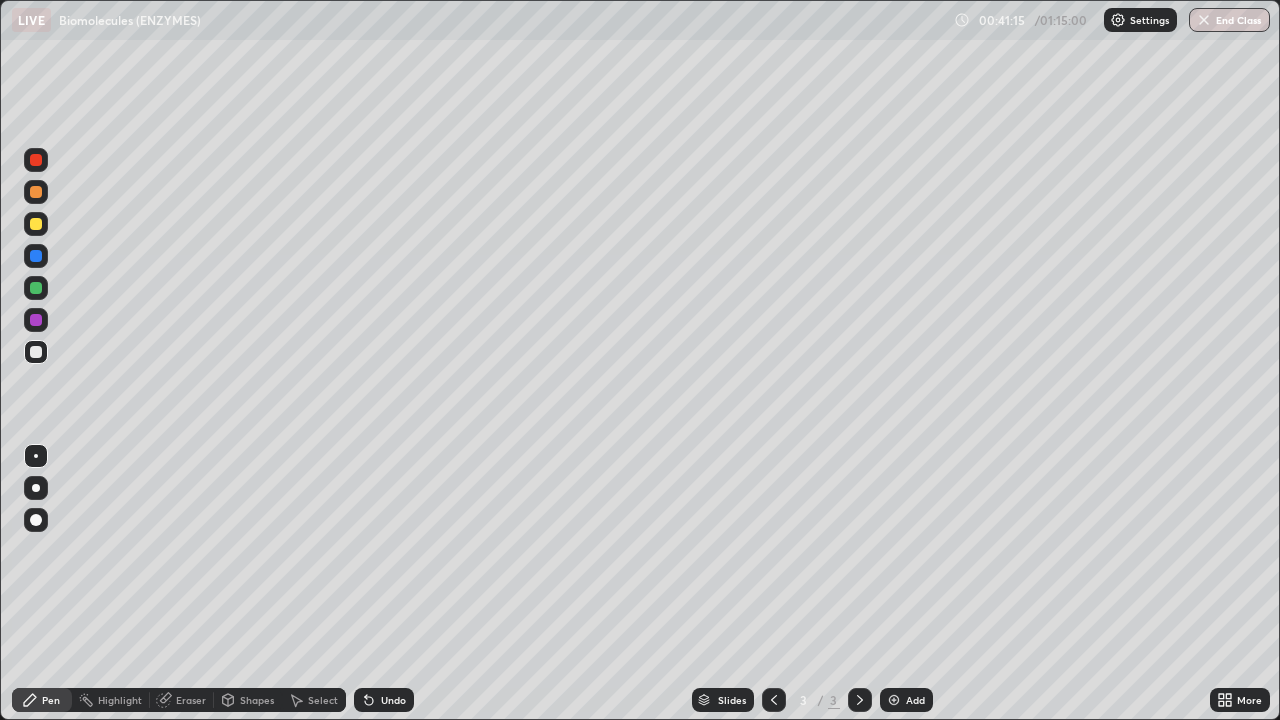 click on "Undo" at bounding box center [393, 700] 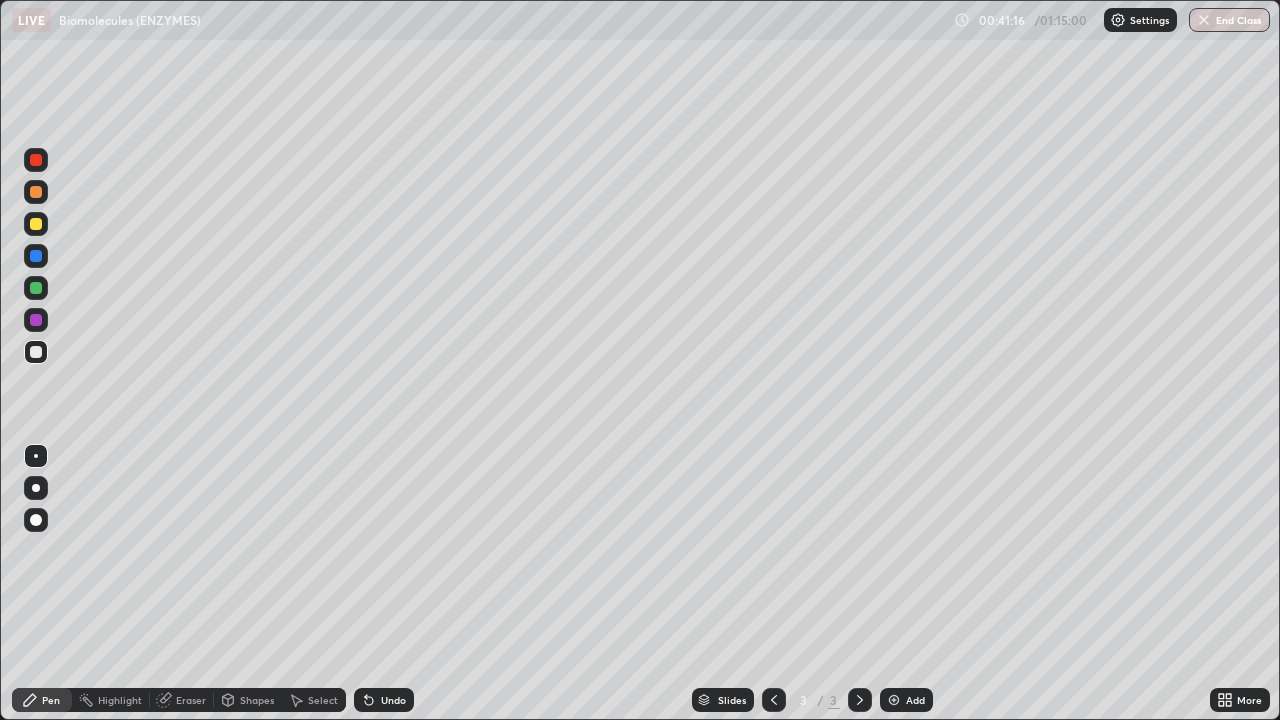 click at bounding box center [36, 320] 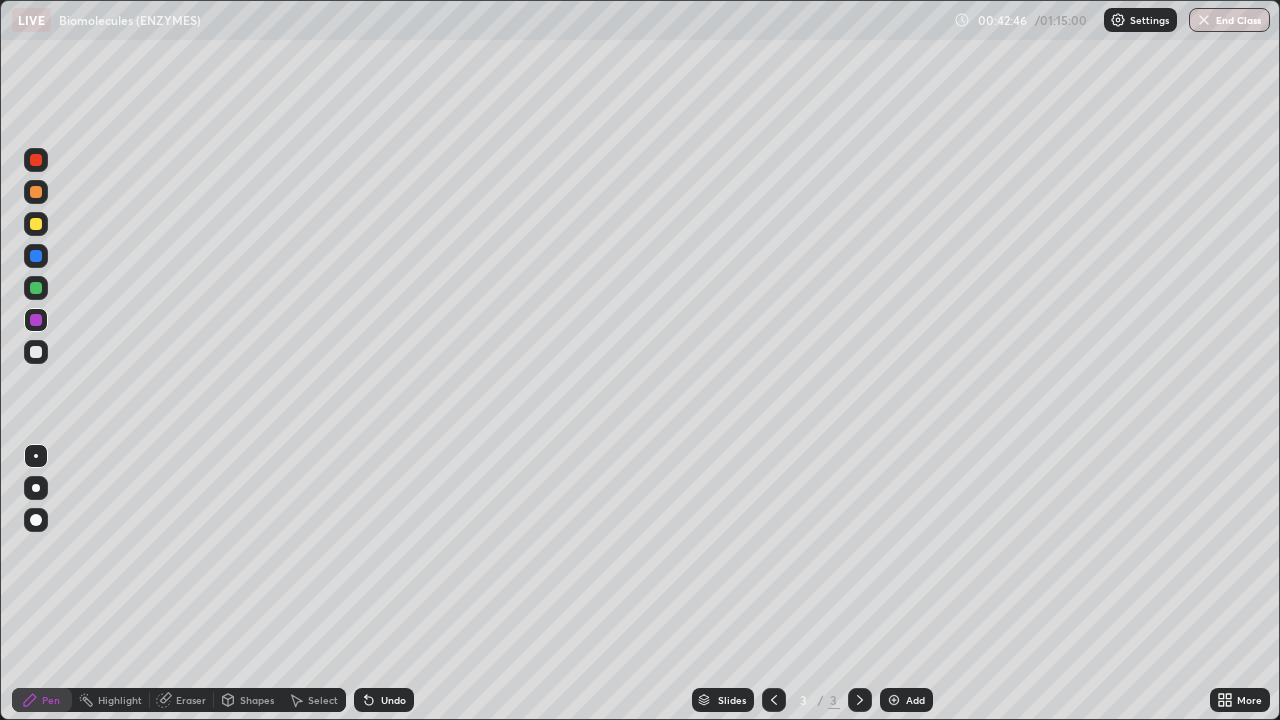 click at bounding box center (36, 224) 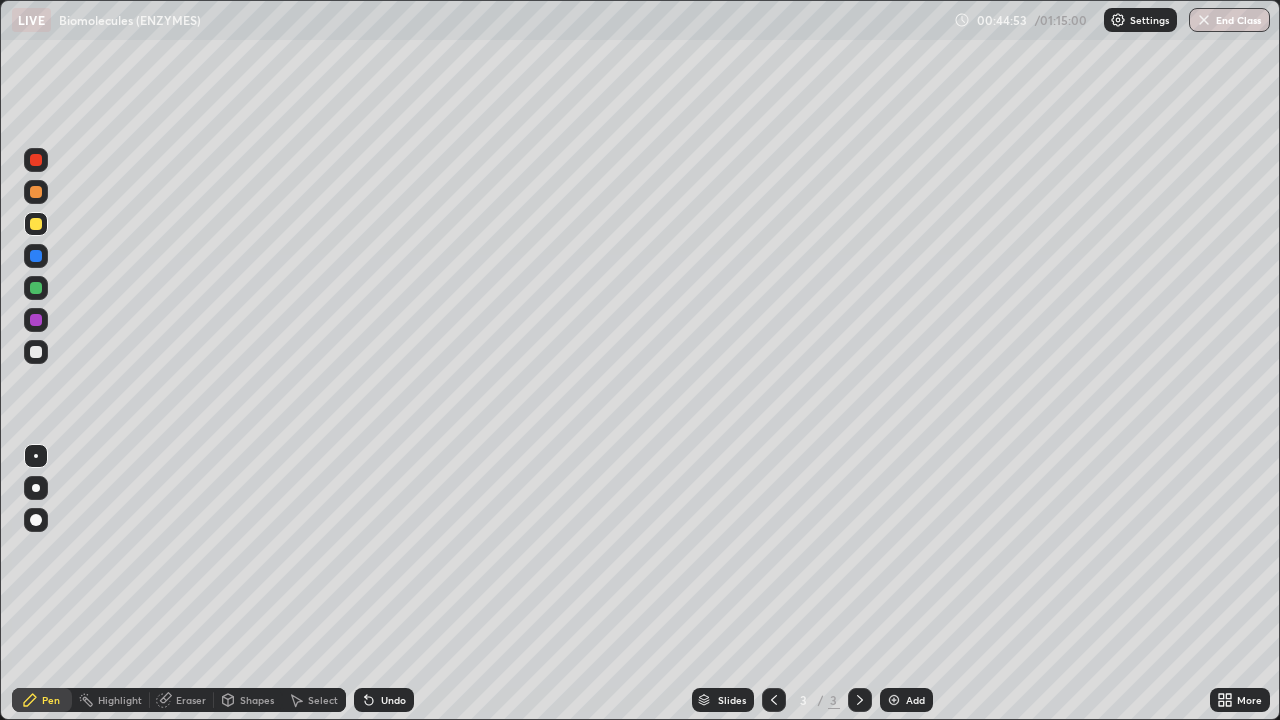 click on "Add" at bounding box center [915, 700] 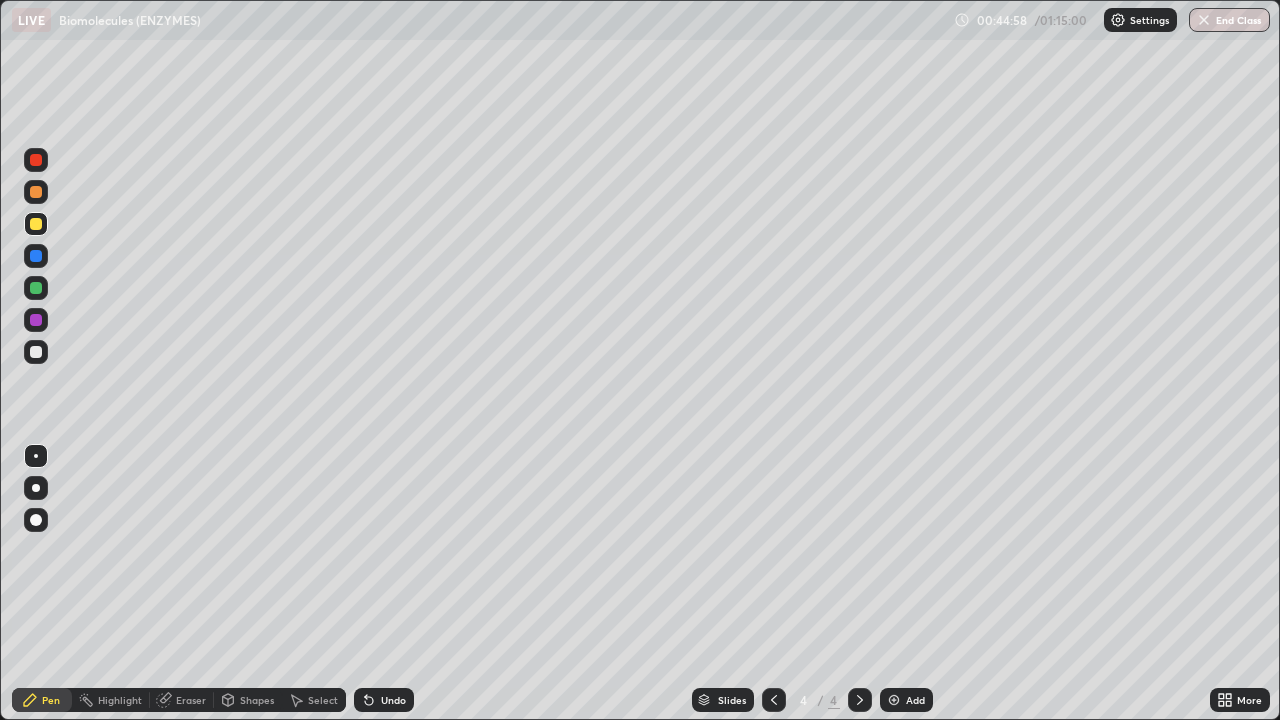 click at bounding box center [36, 352] 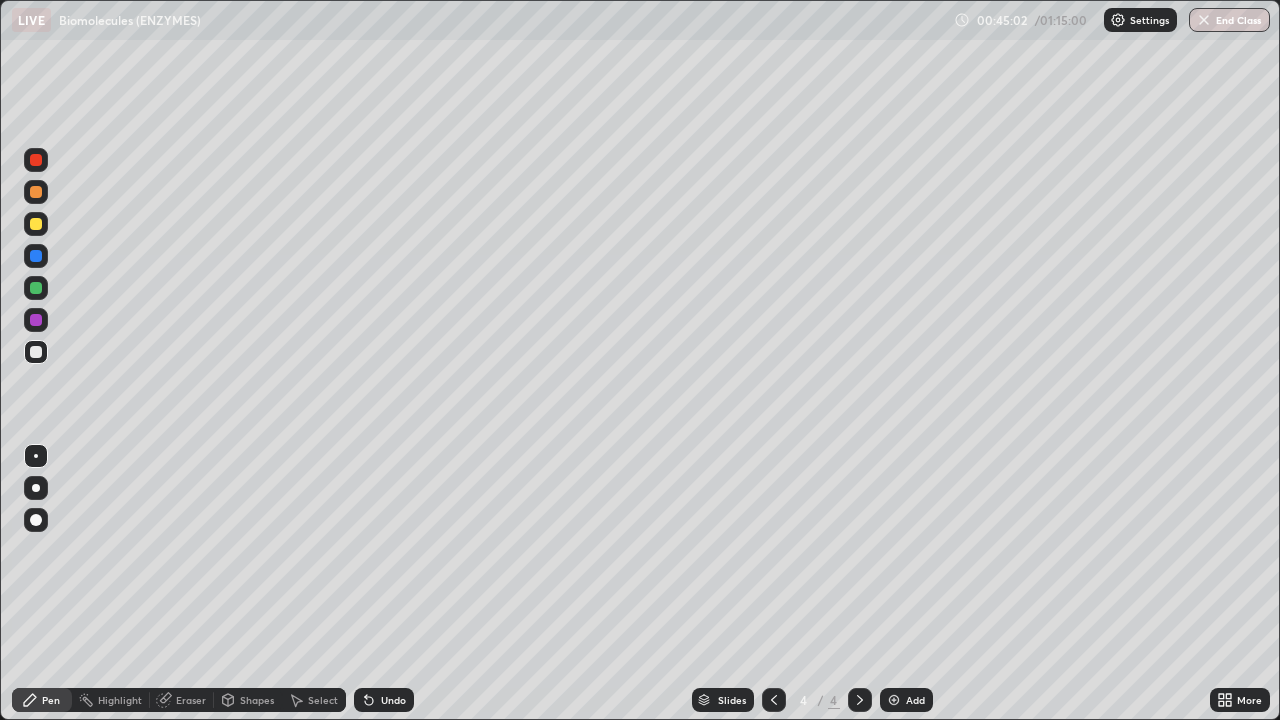 click at bounding box center [36, 320] 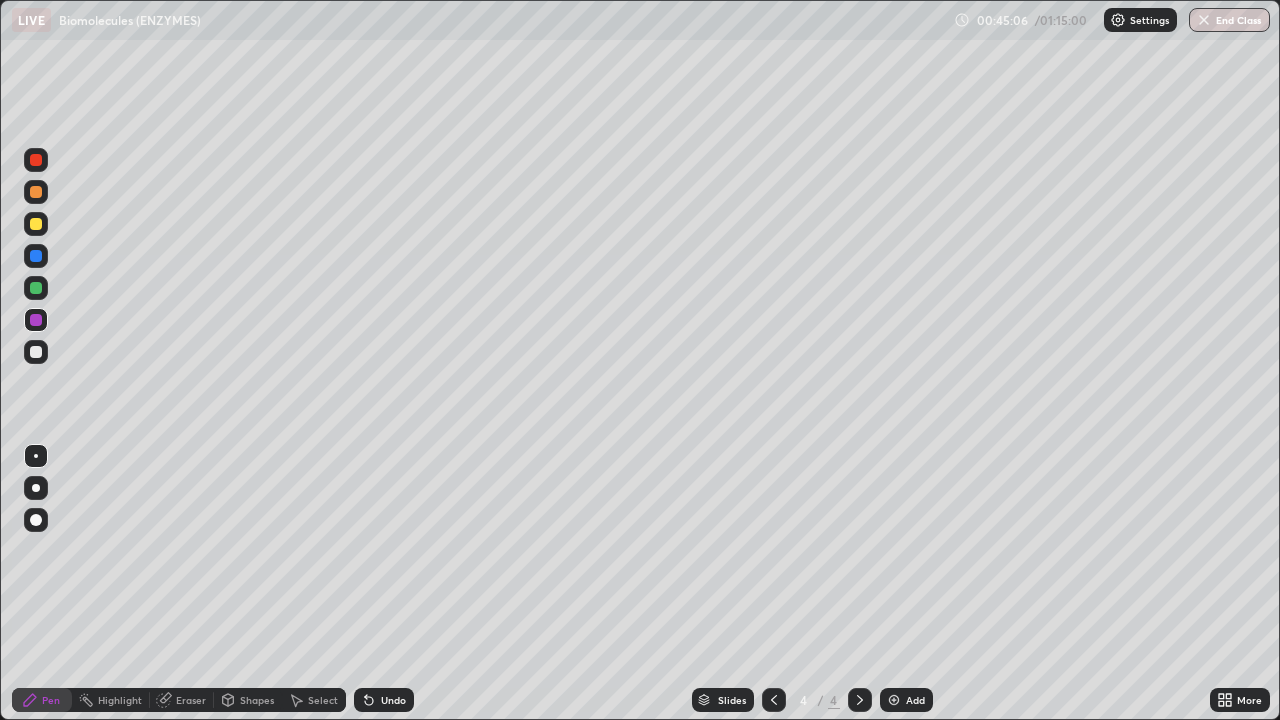 click at bounding box center (36, 288) 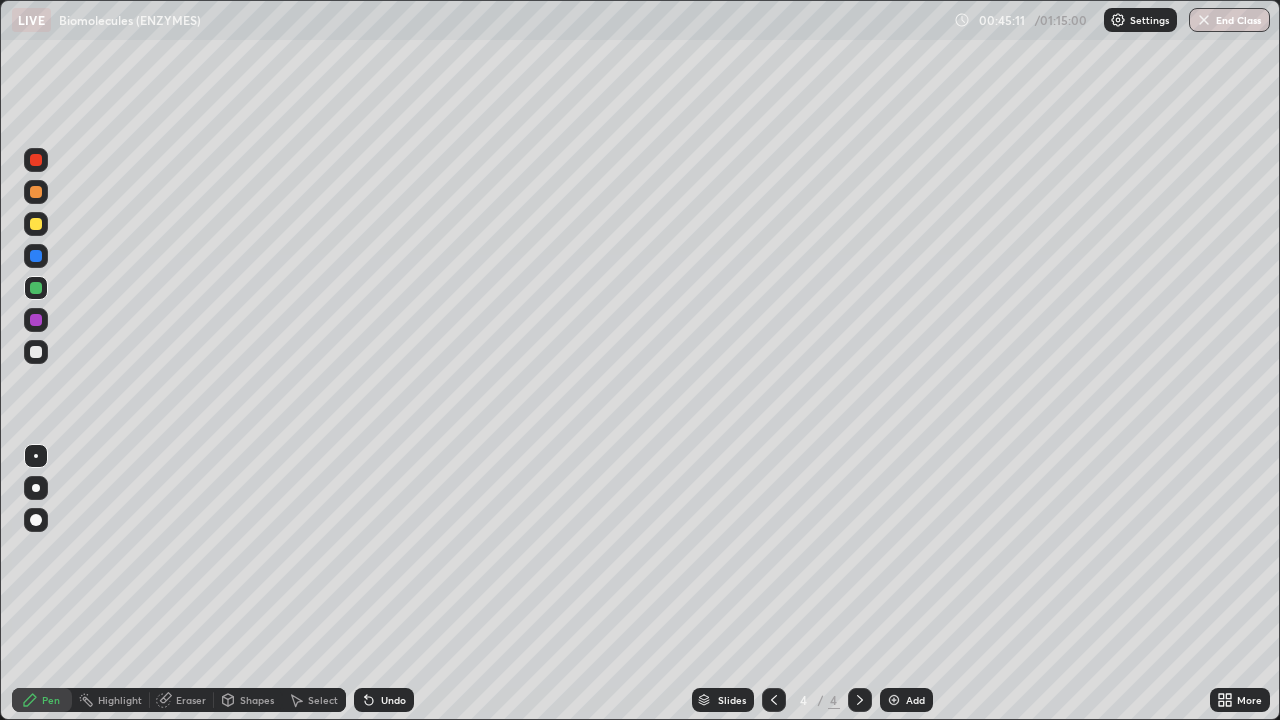 click at bounding box center [36, 352] 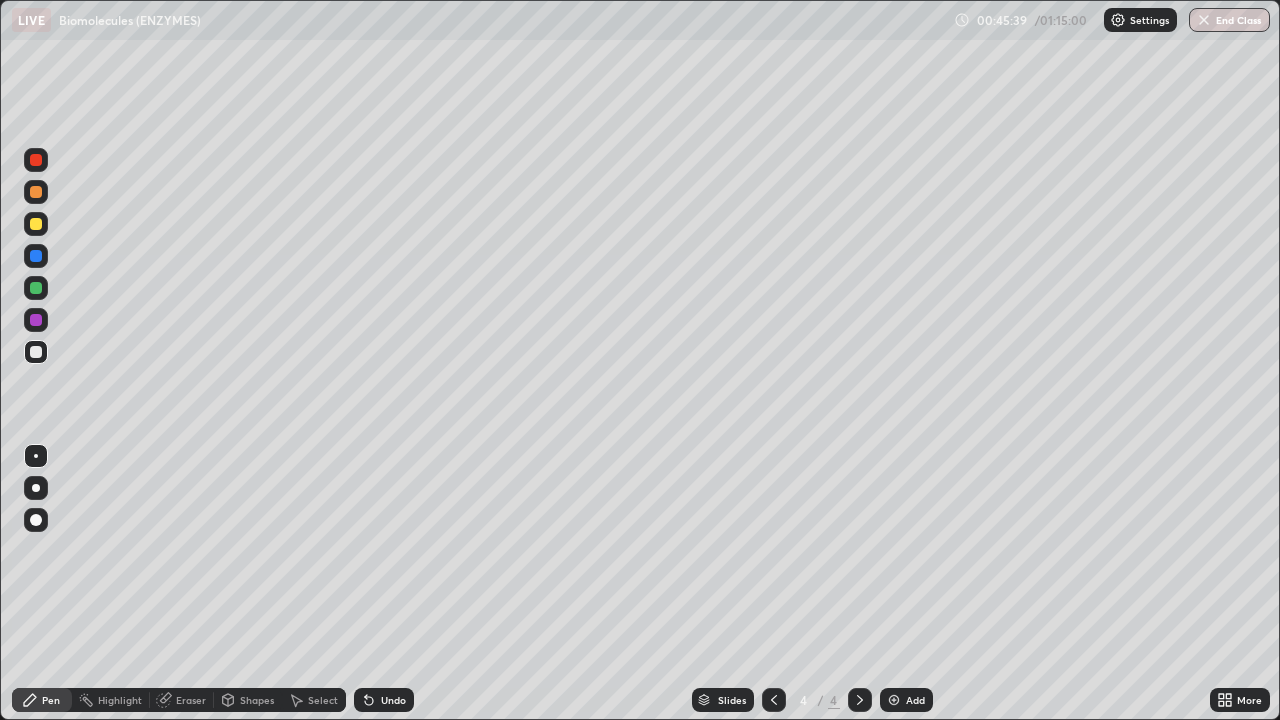 click at bounding box center [36, 224] 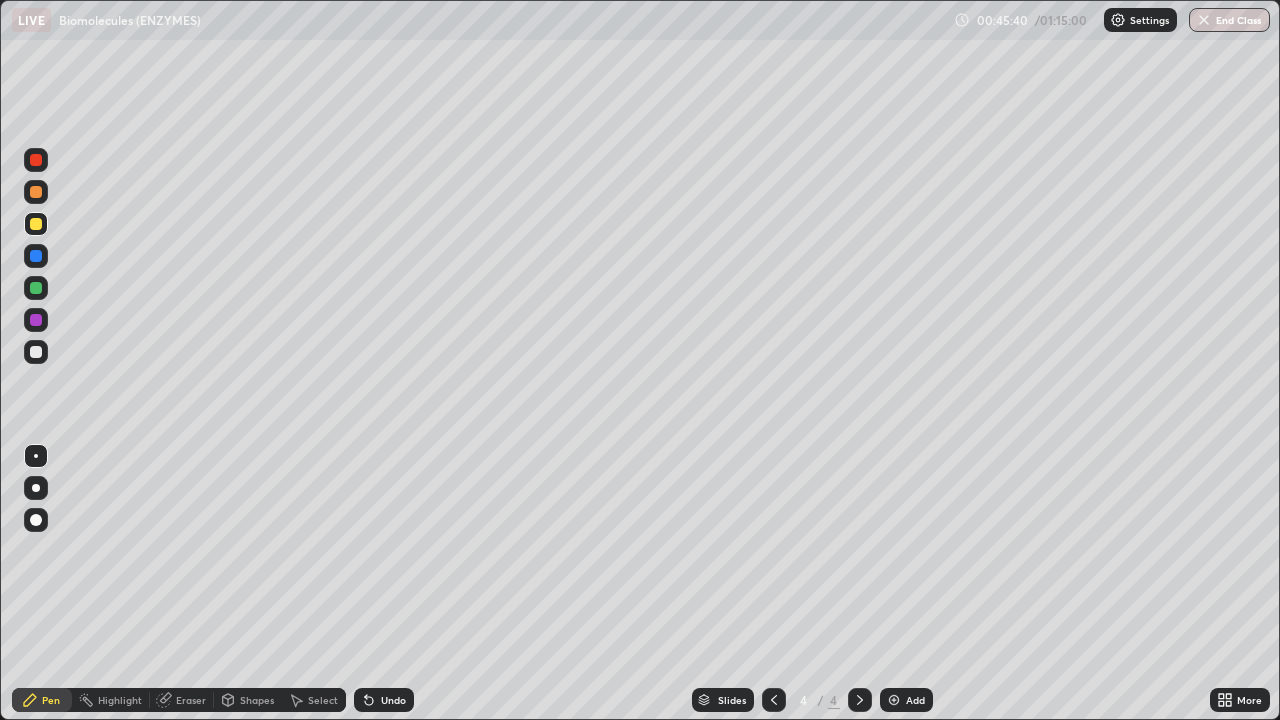 click at bounding box center [36, 192] 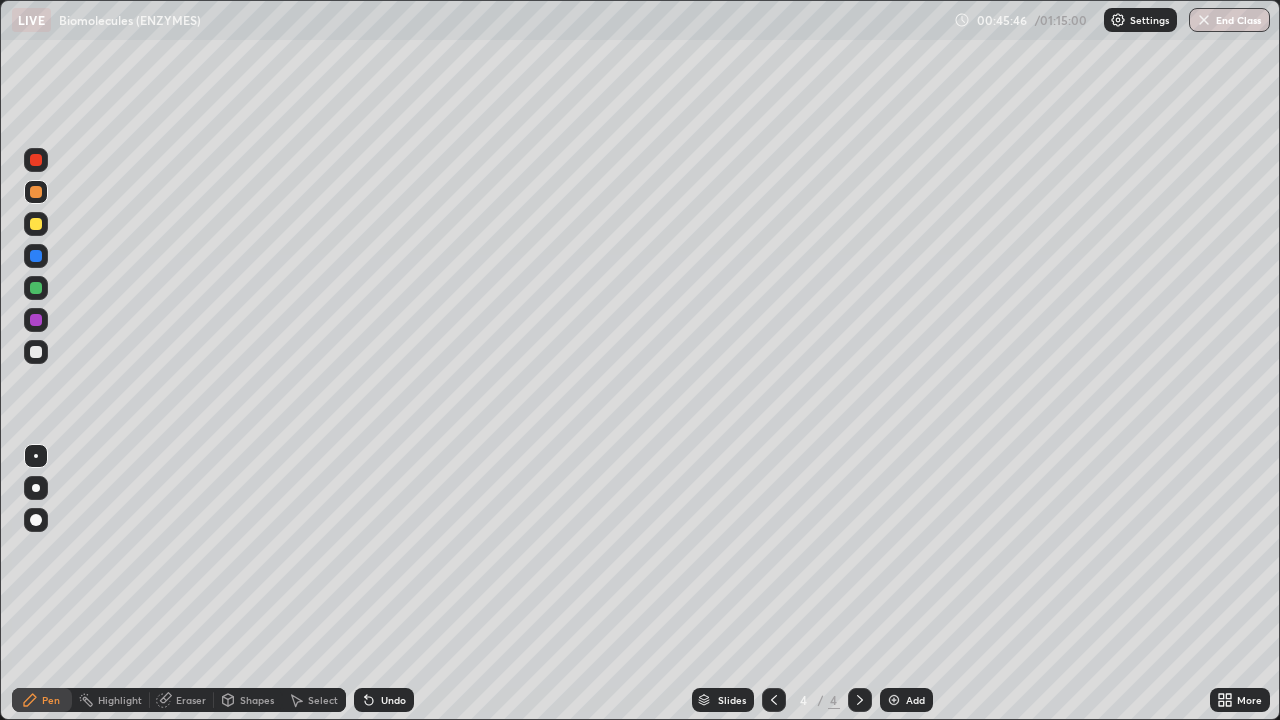 click at bounding box center (36, 352) 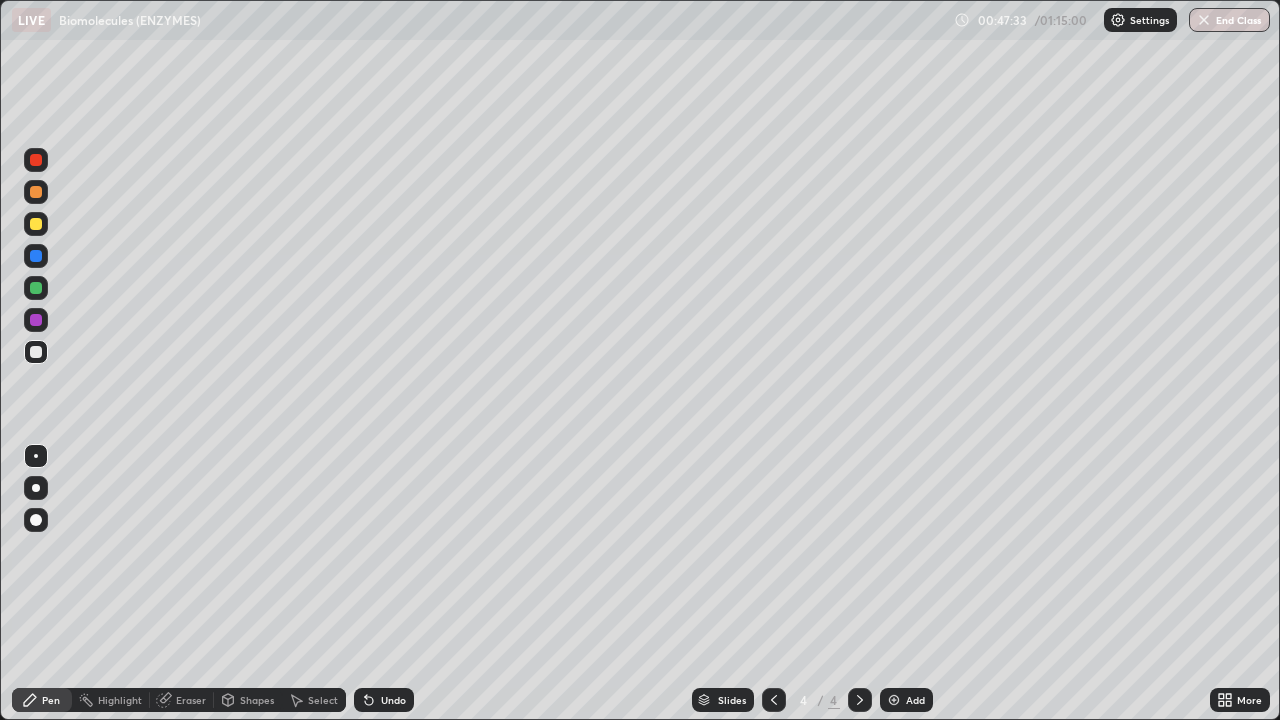 click on "Eraser" at bounding box center (191, 700) 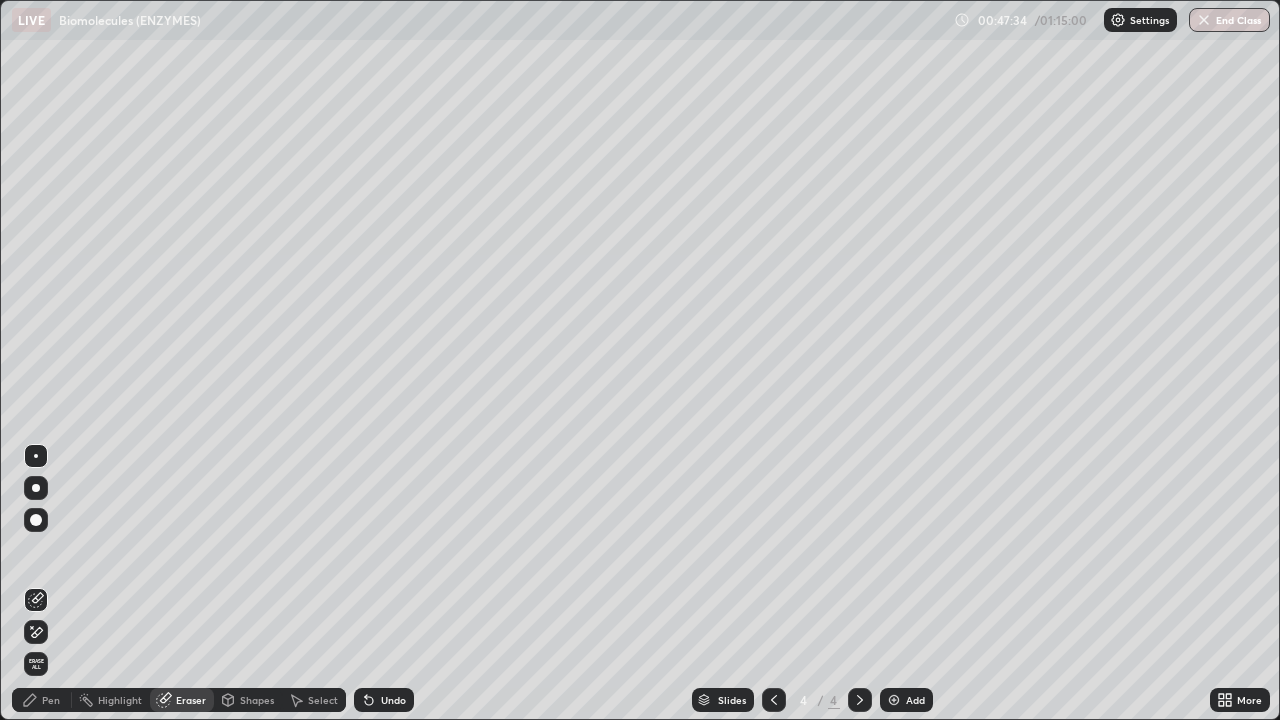 click on "Erase all" at bounding box center (36, 664) 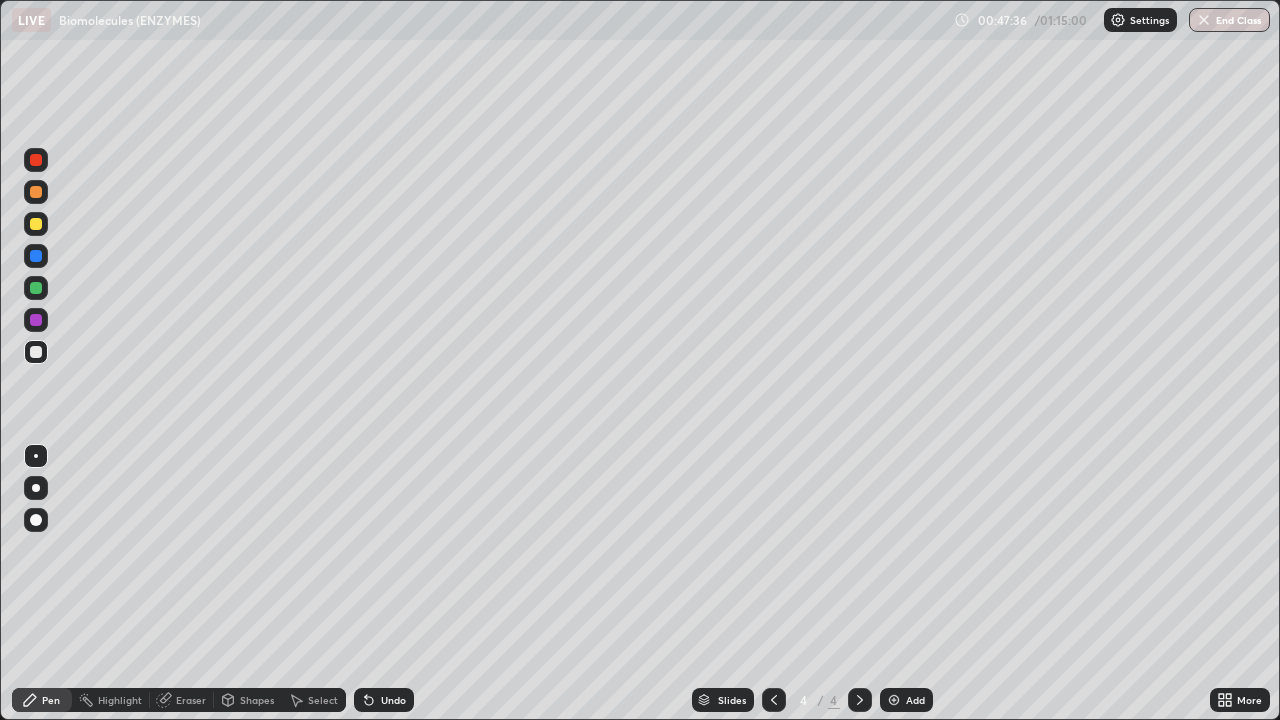 click 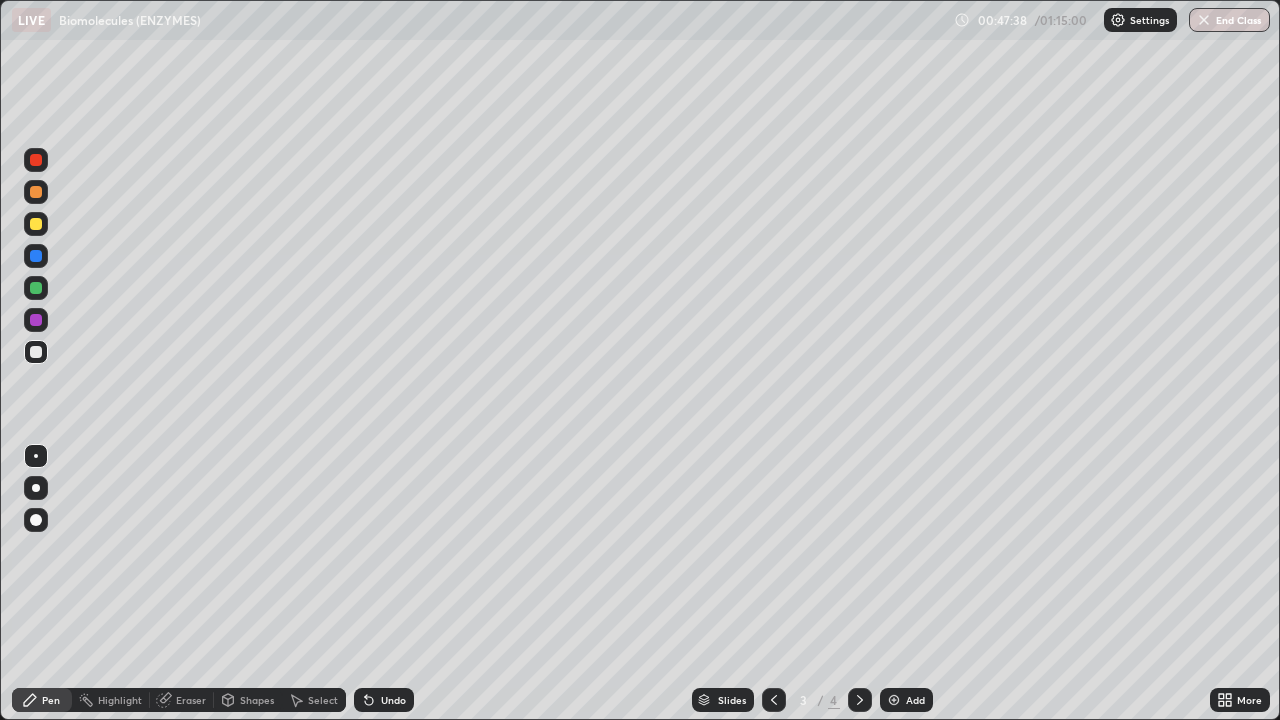 click on "Eraser" at bounding box center [191, 700] 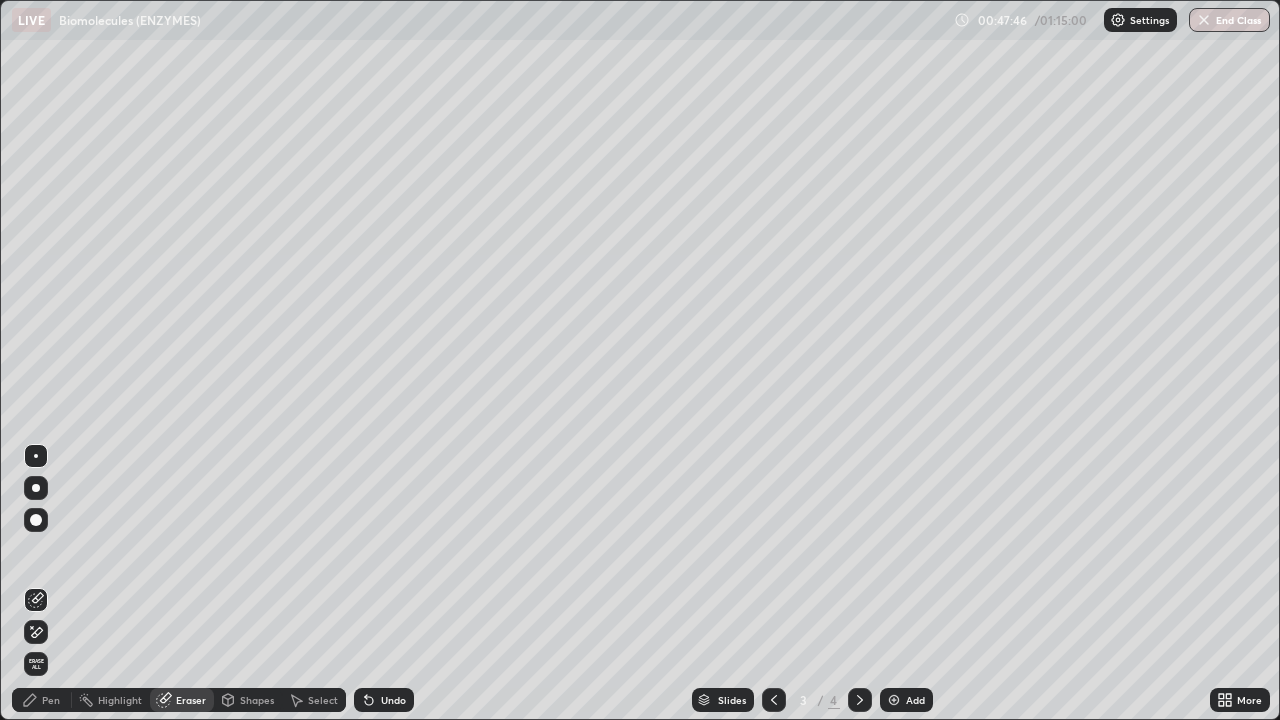 click on "Highlight" at bounding box center [120, 700] 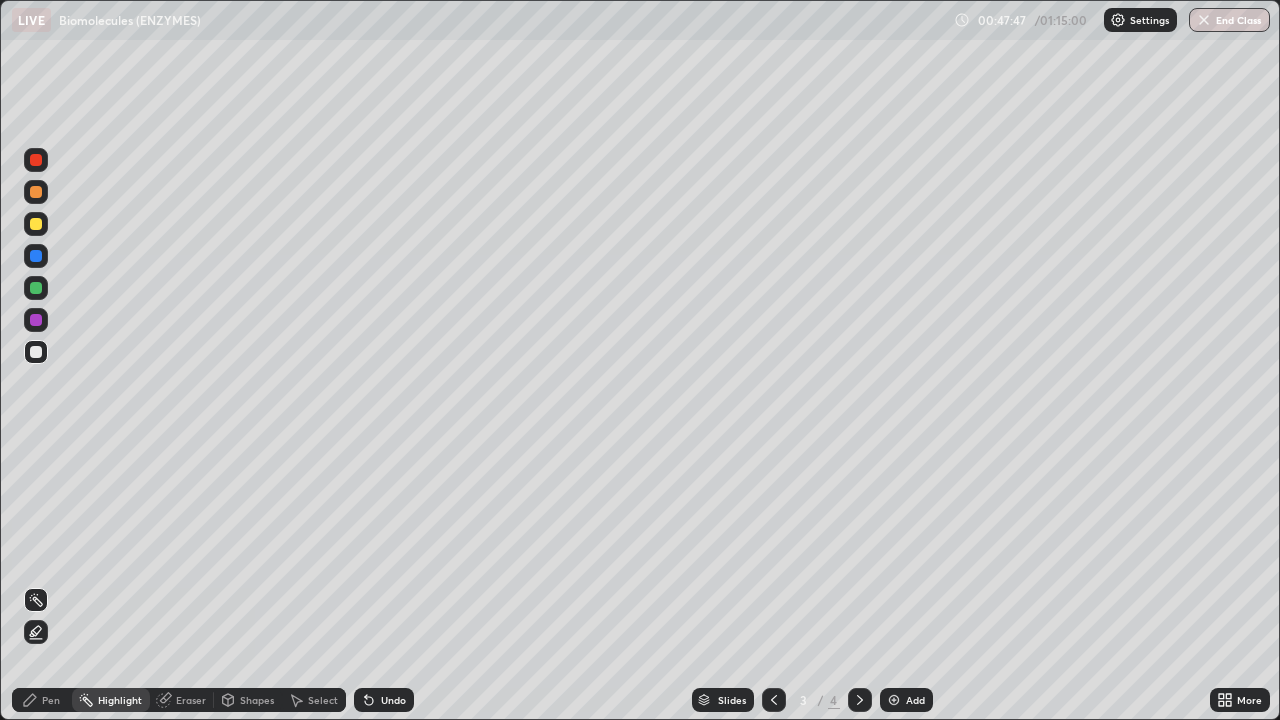 click on "Eraser" at bounding box center [191, 700] 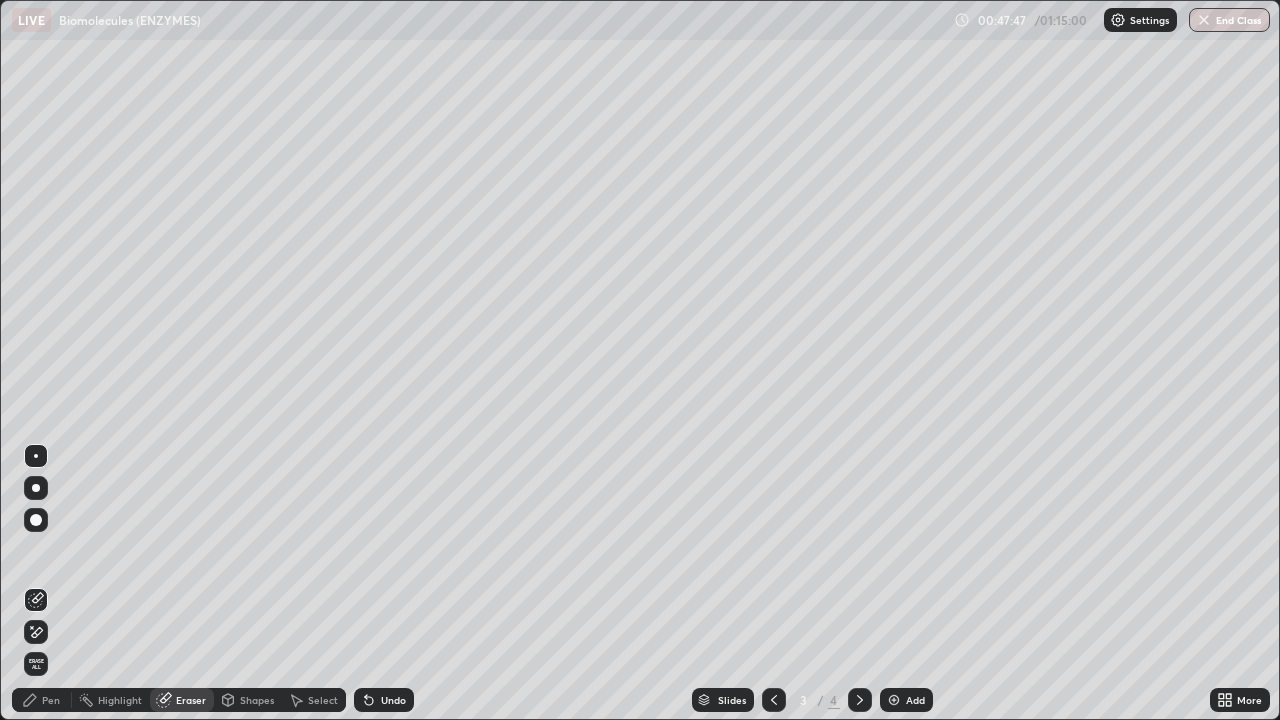 click 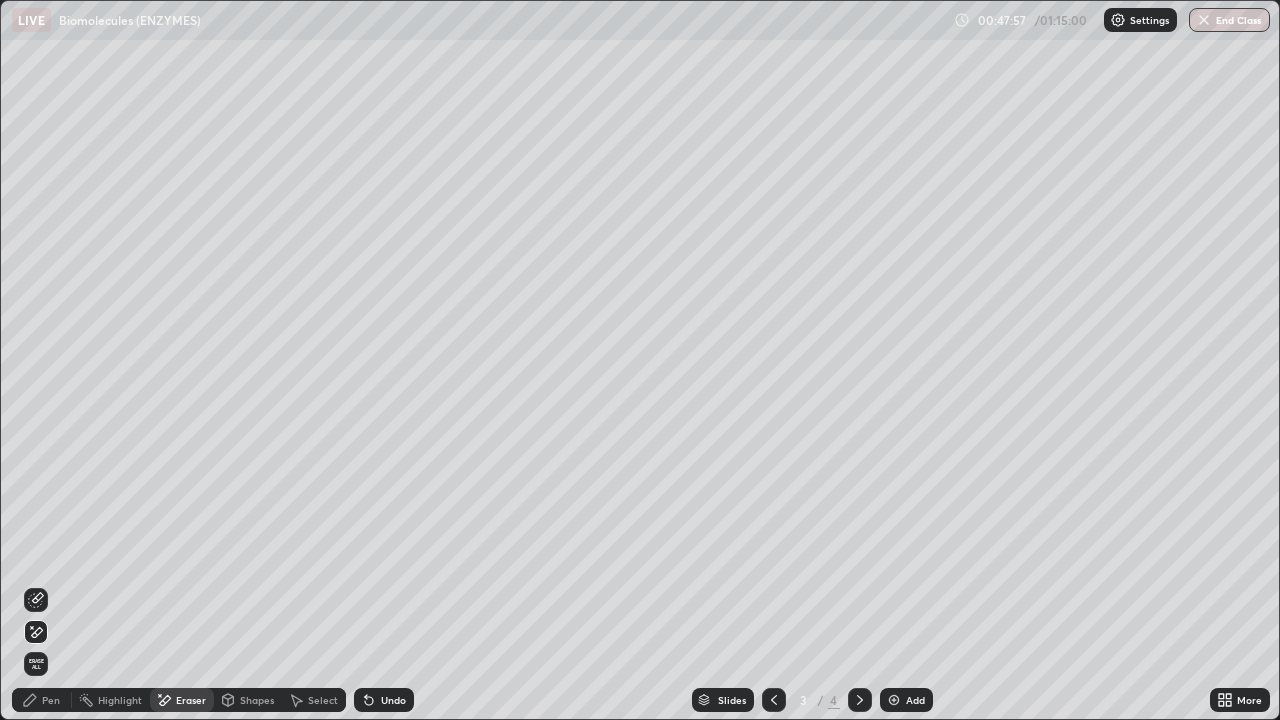 click on "Undo" at bounding box center [393, 700] 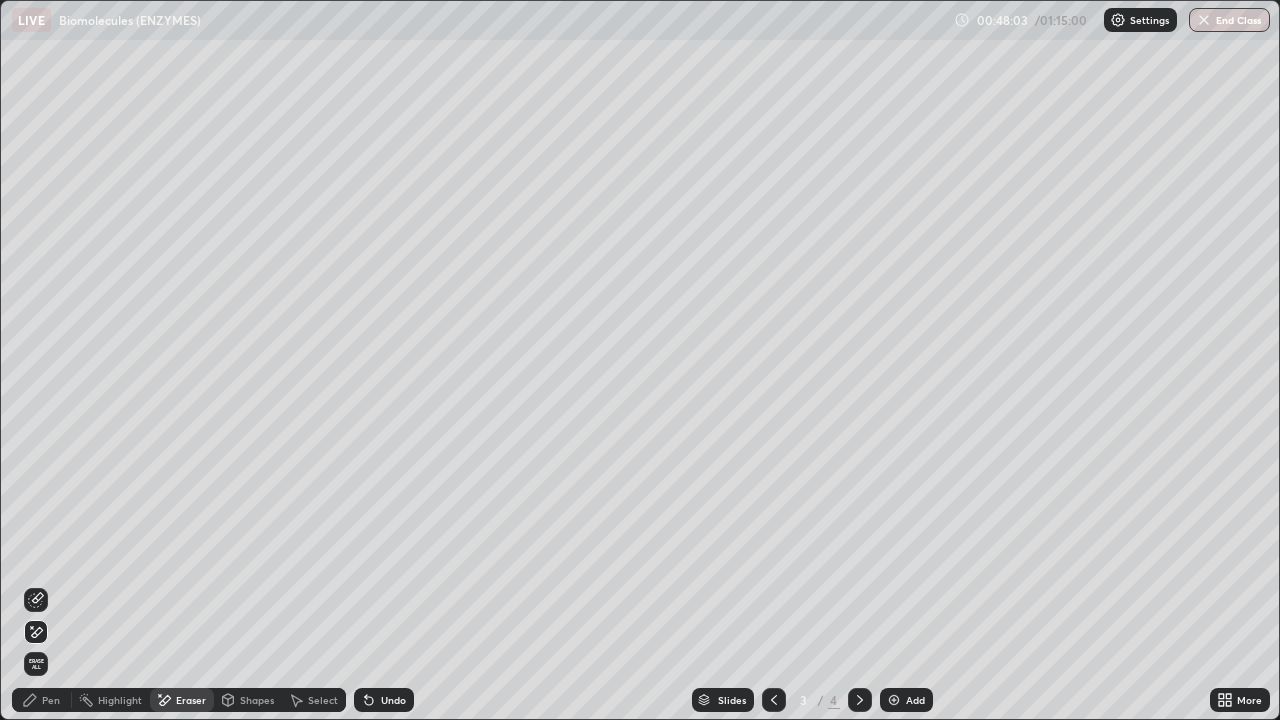 click on "Undo" at bounding box center (393, 700) 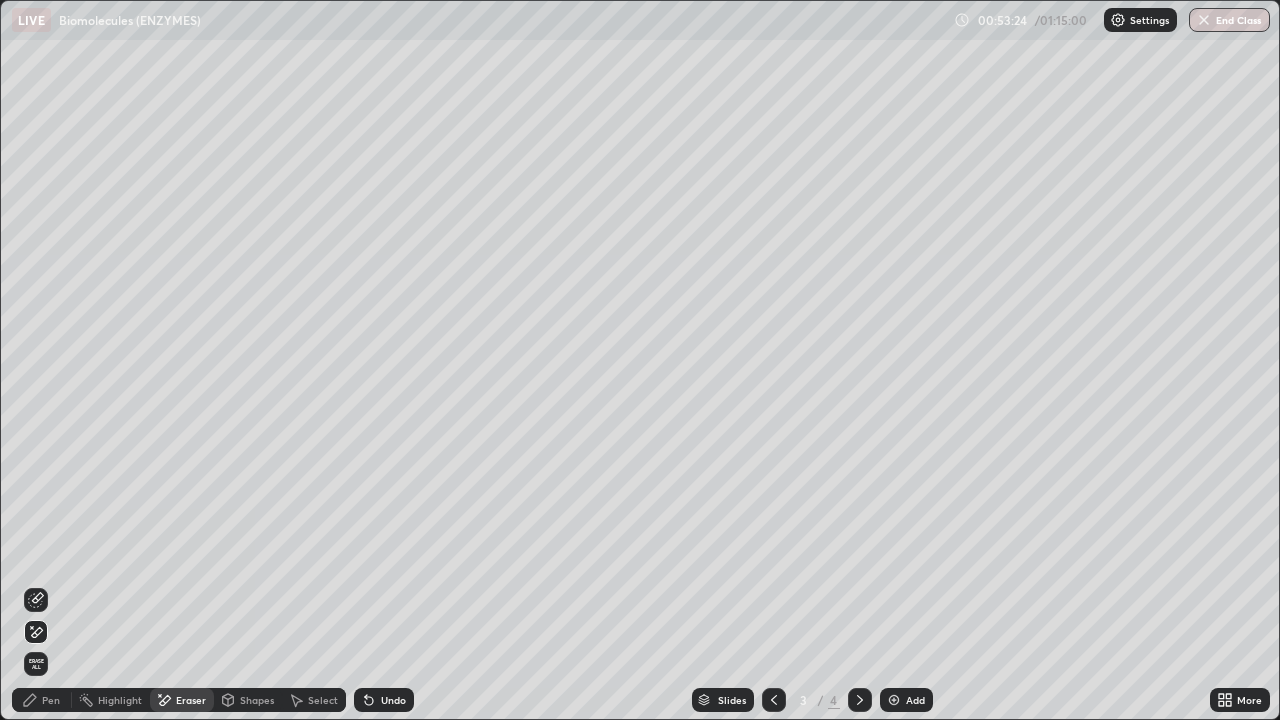 click on "Add" at bounding box center (915, 700) 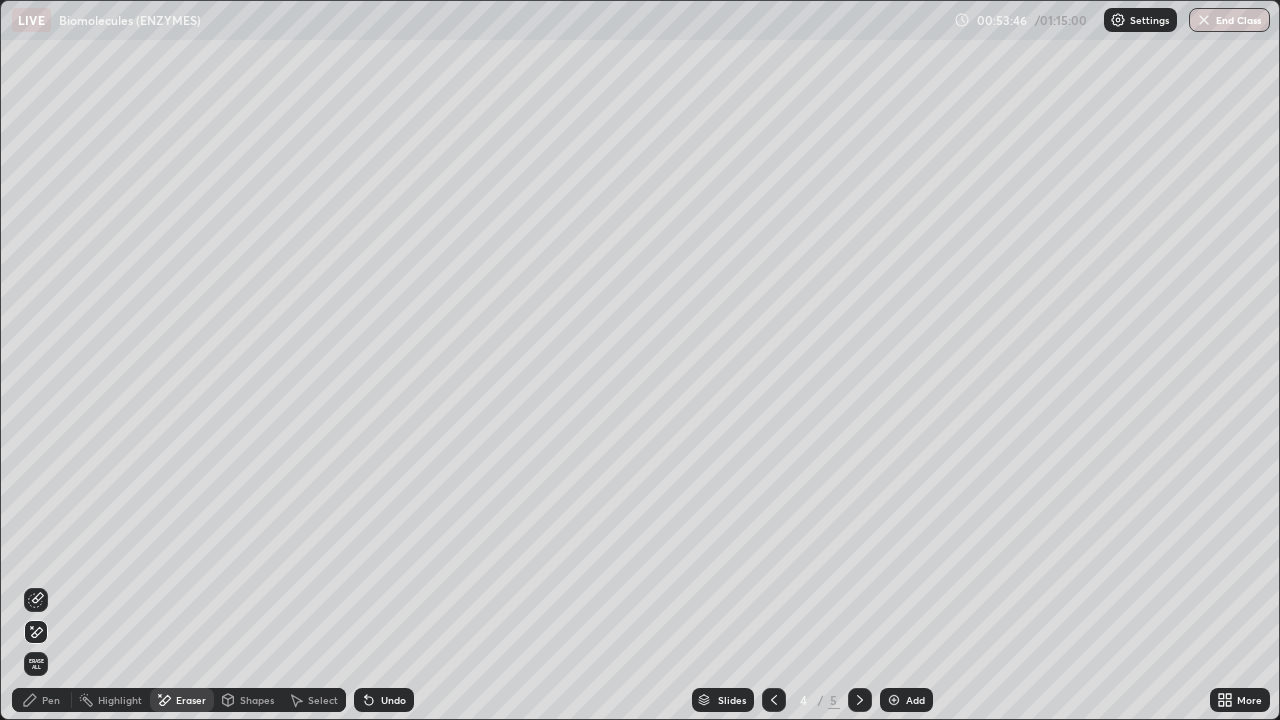 click on "Pen" at bounding box center (51, 700) 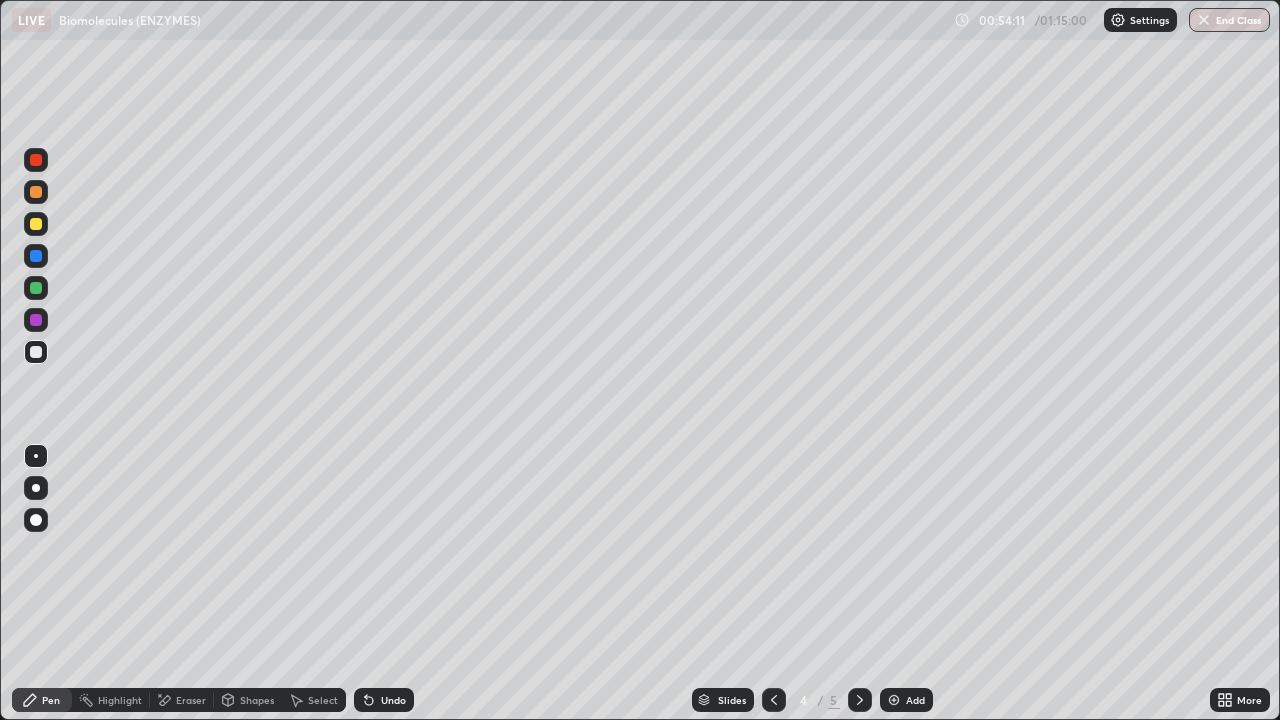 click on "Undo" at bounding box center [393, 700] 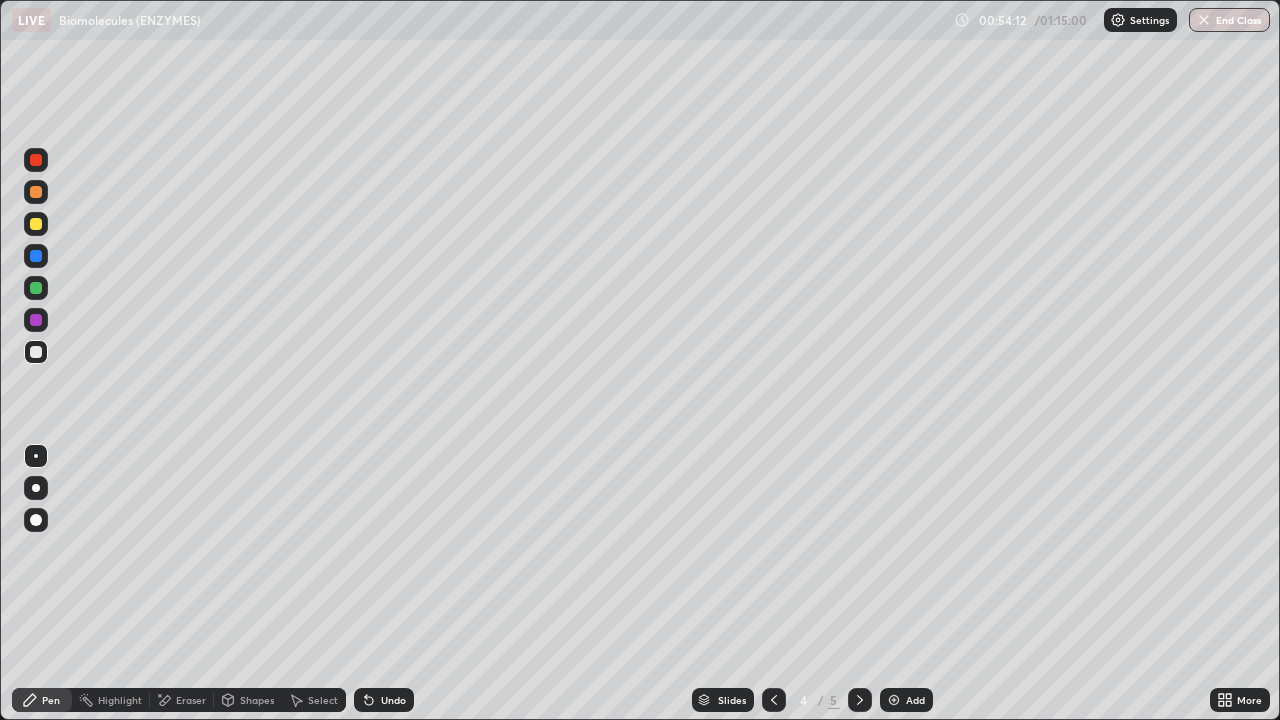 click on "Undo" at bounding box center (384, 700) 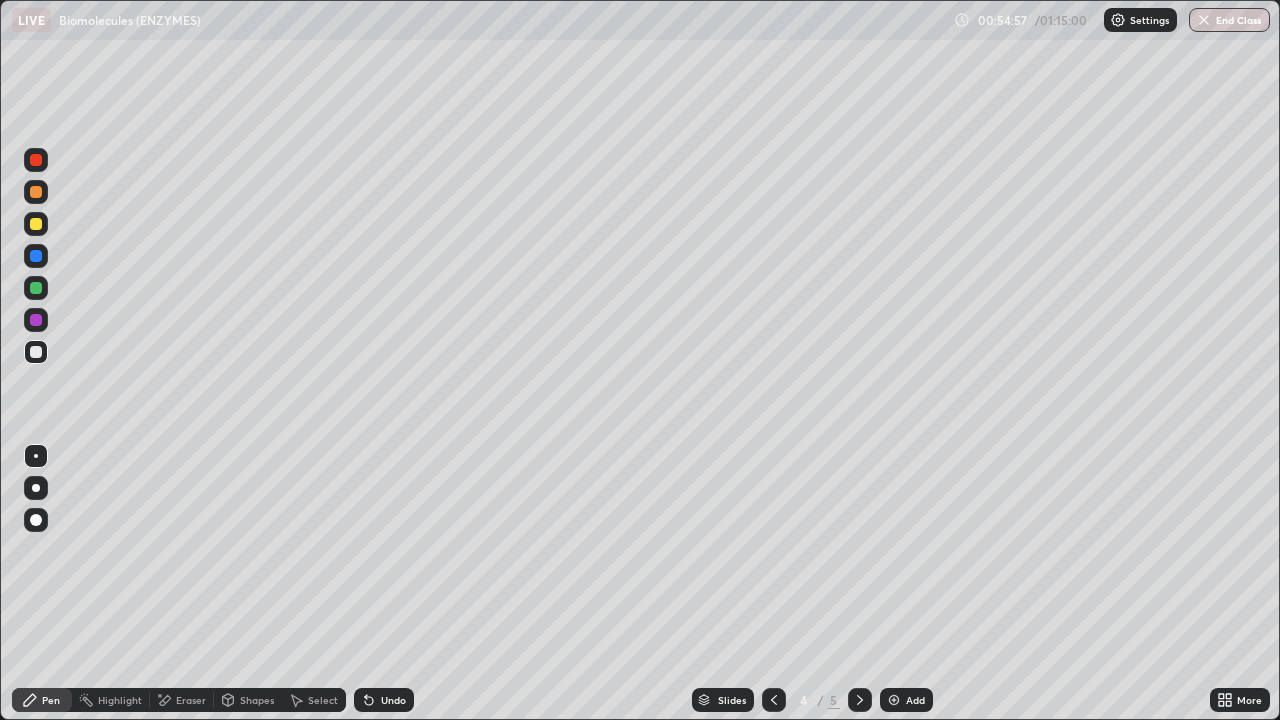 click on "Undo" at bounding box center (393, 700) 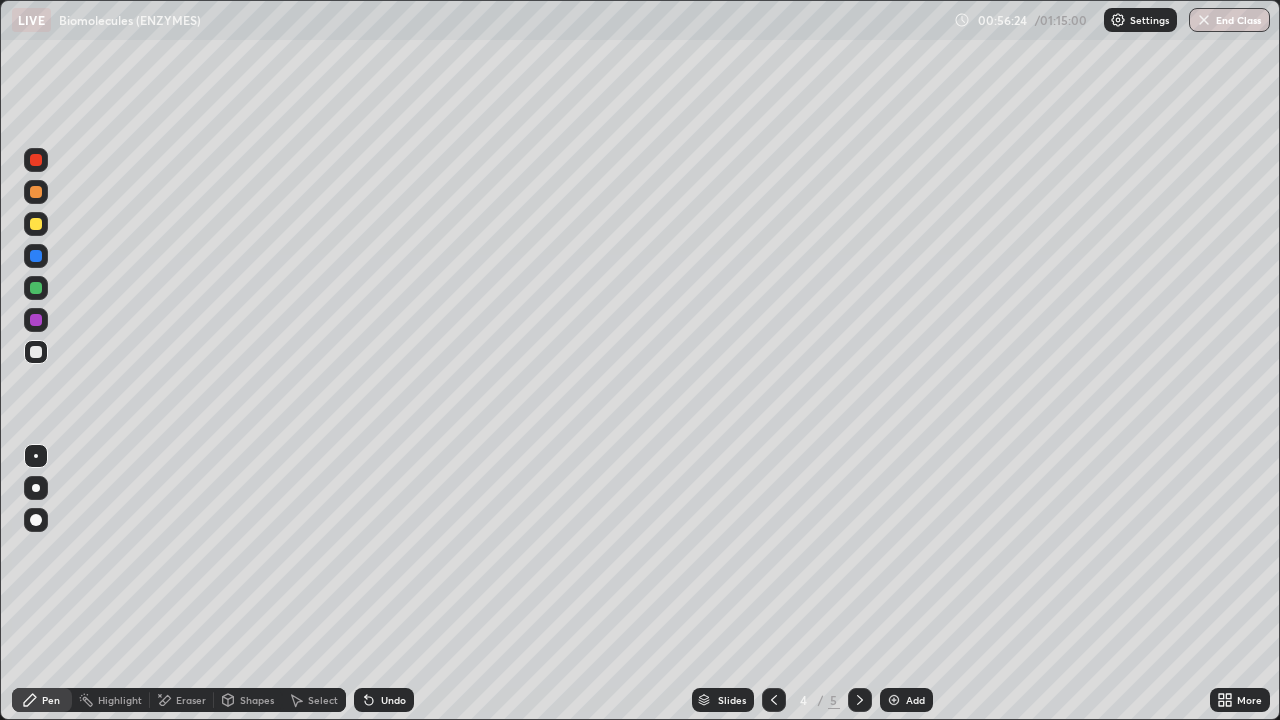 click on "Undo" at bounding box center [393, 700] 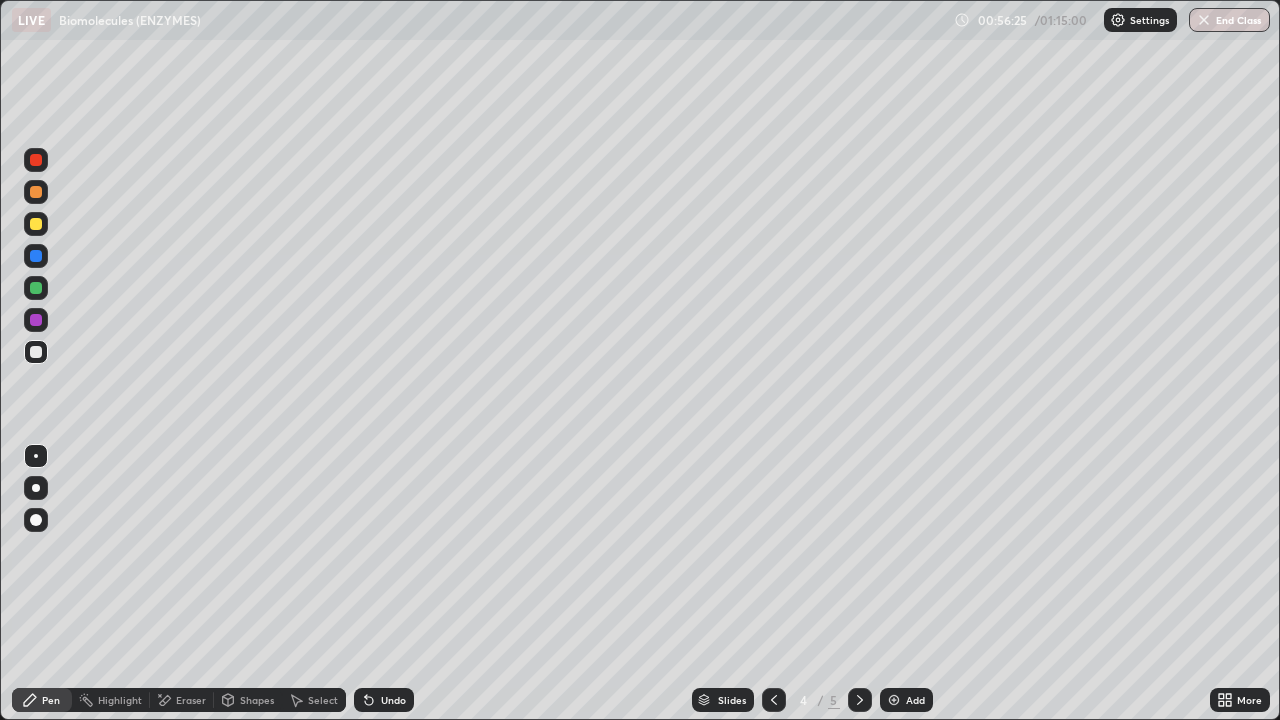 click at bounding box center [36, 320] 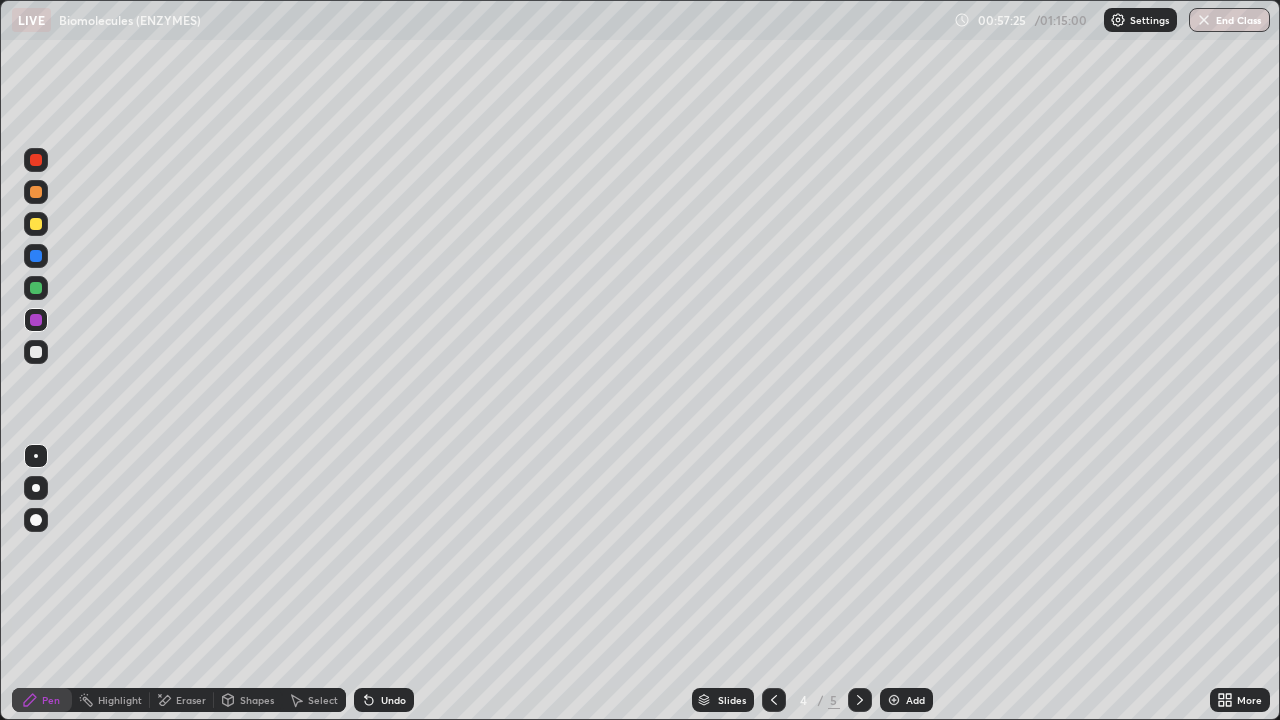 click on "Eraser" at bounding box center [182, 700] 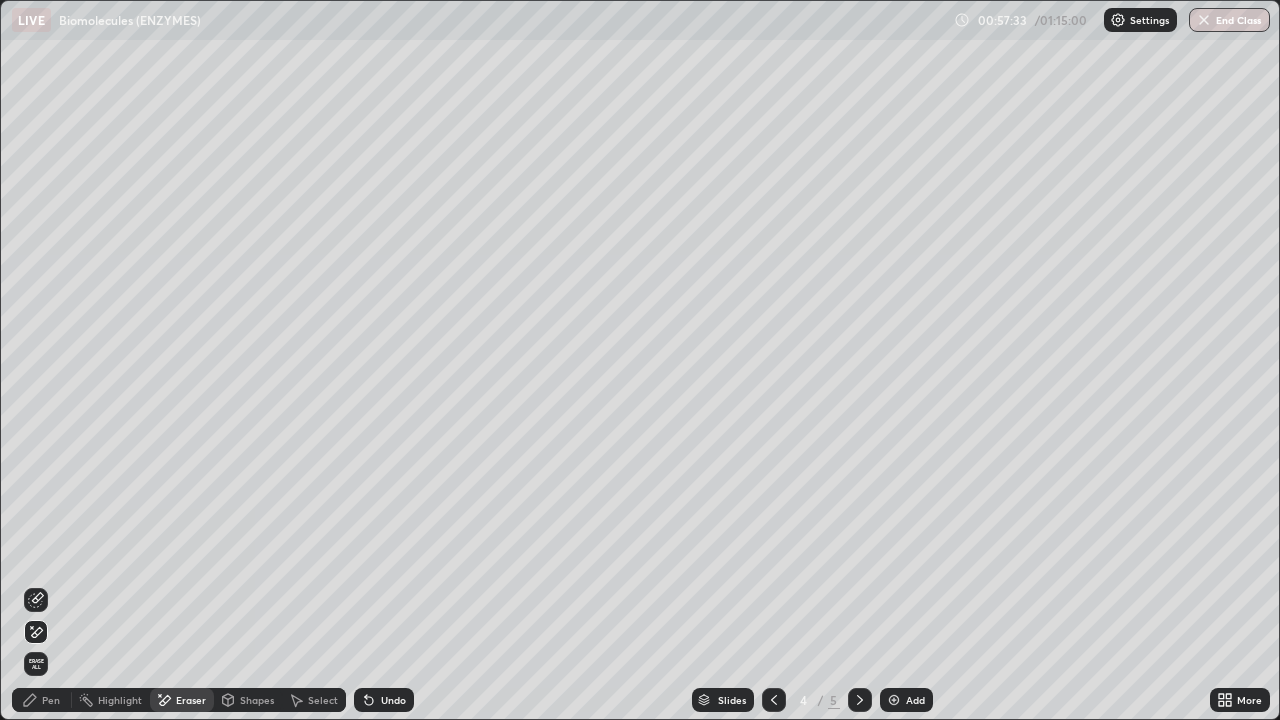 click on "Pen" at bounding box center [42, 700] 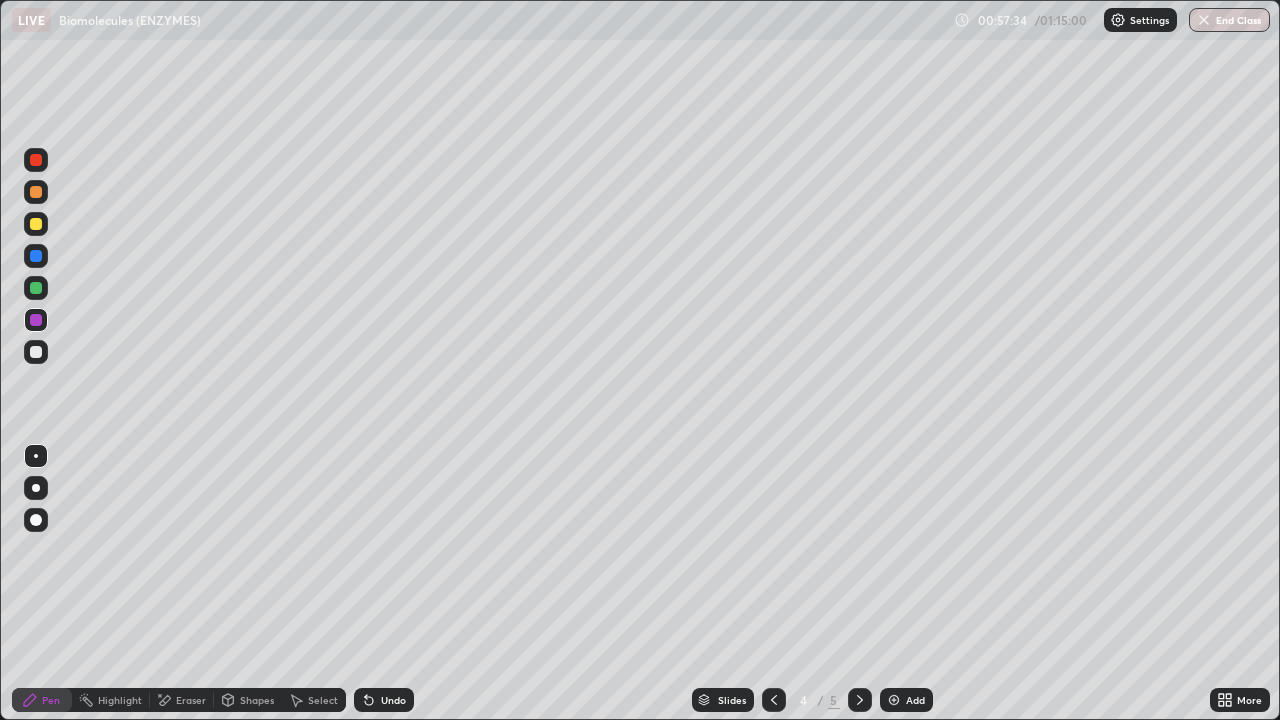 click at bounding box center [36, 352] 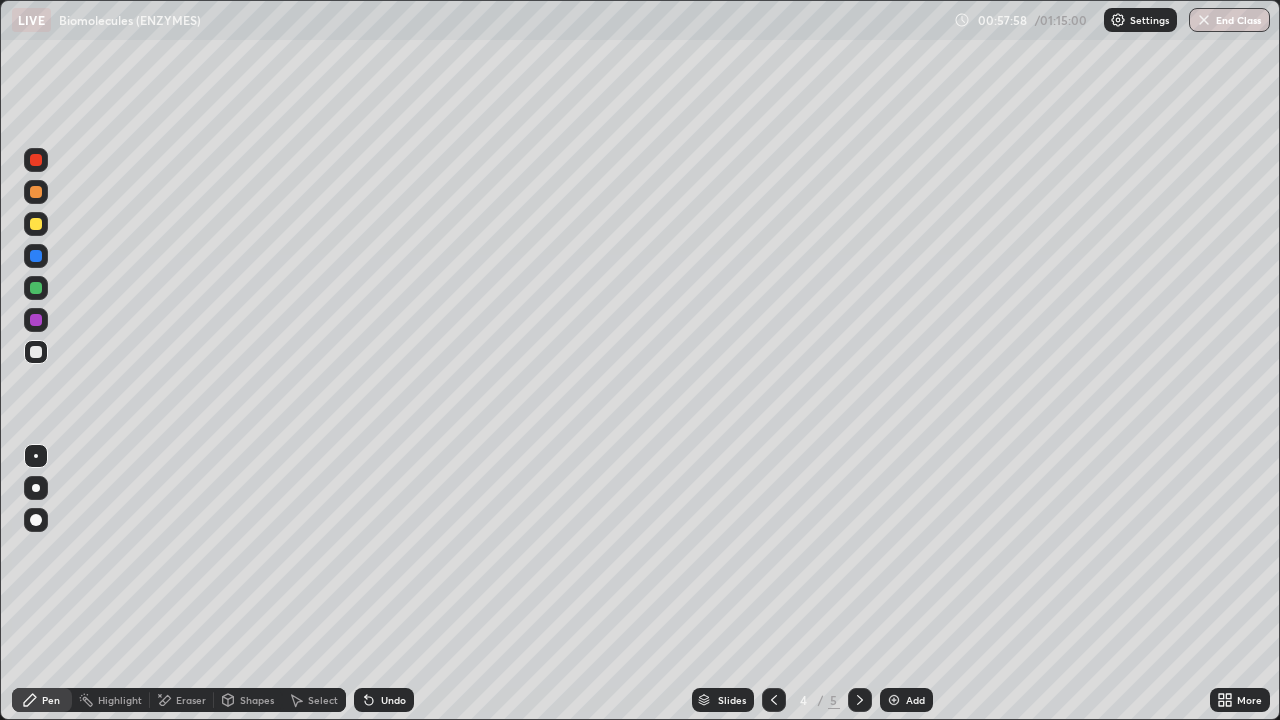 click on "Add" at bounding box center [915, 700] 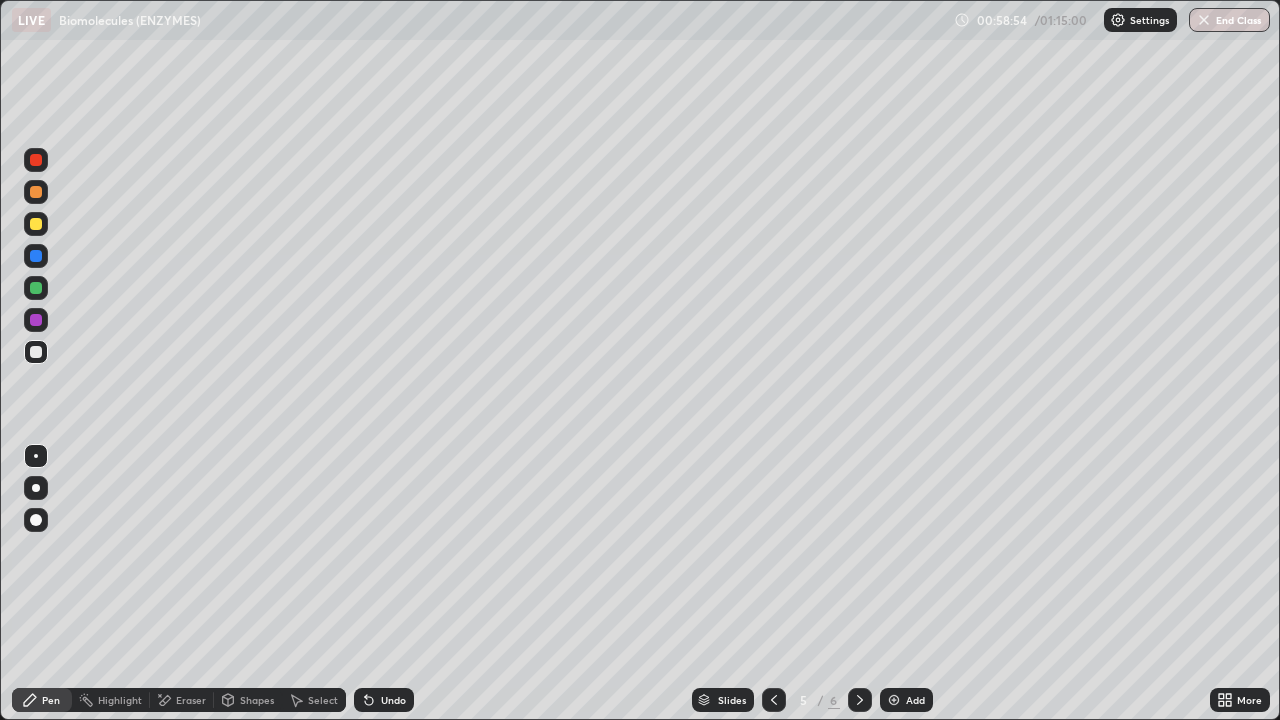click on "Eraser" at bounding box center (191, 700) 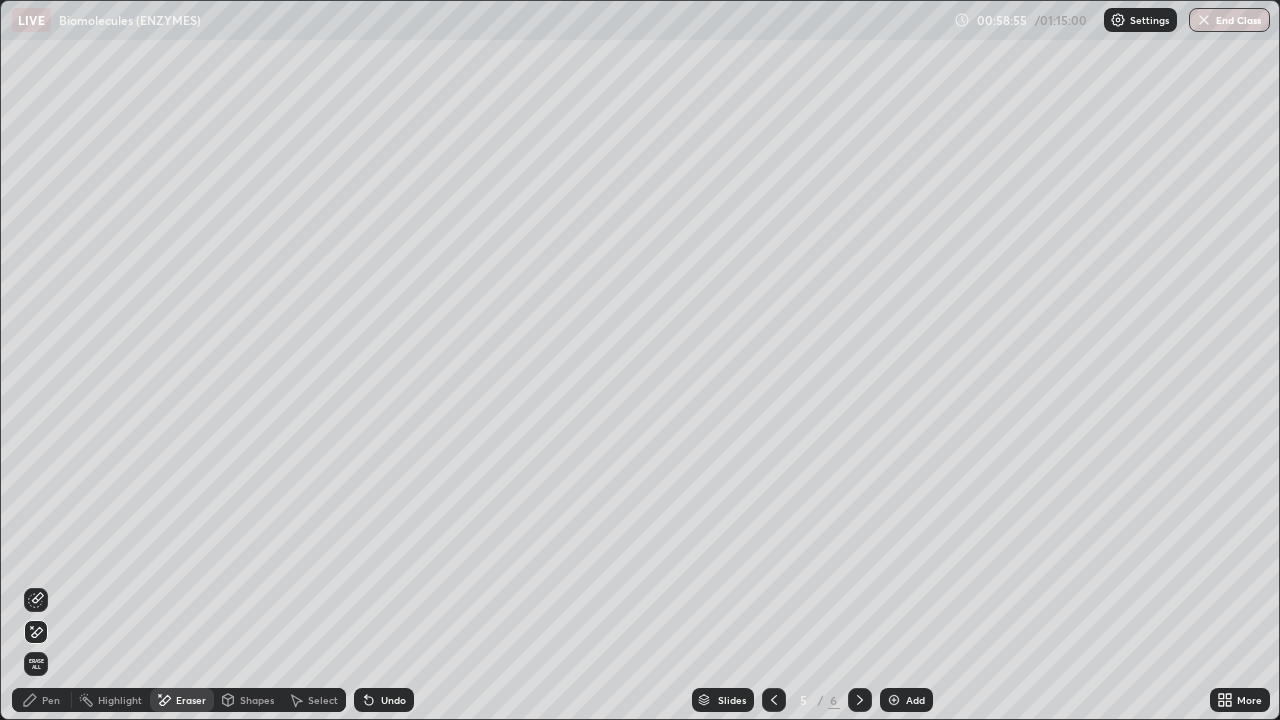 click at bounding box center [36, 600] 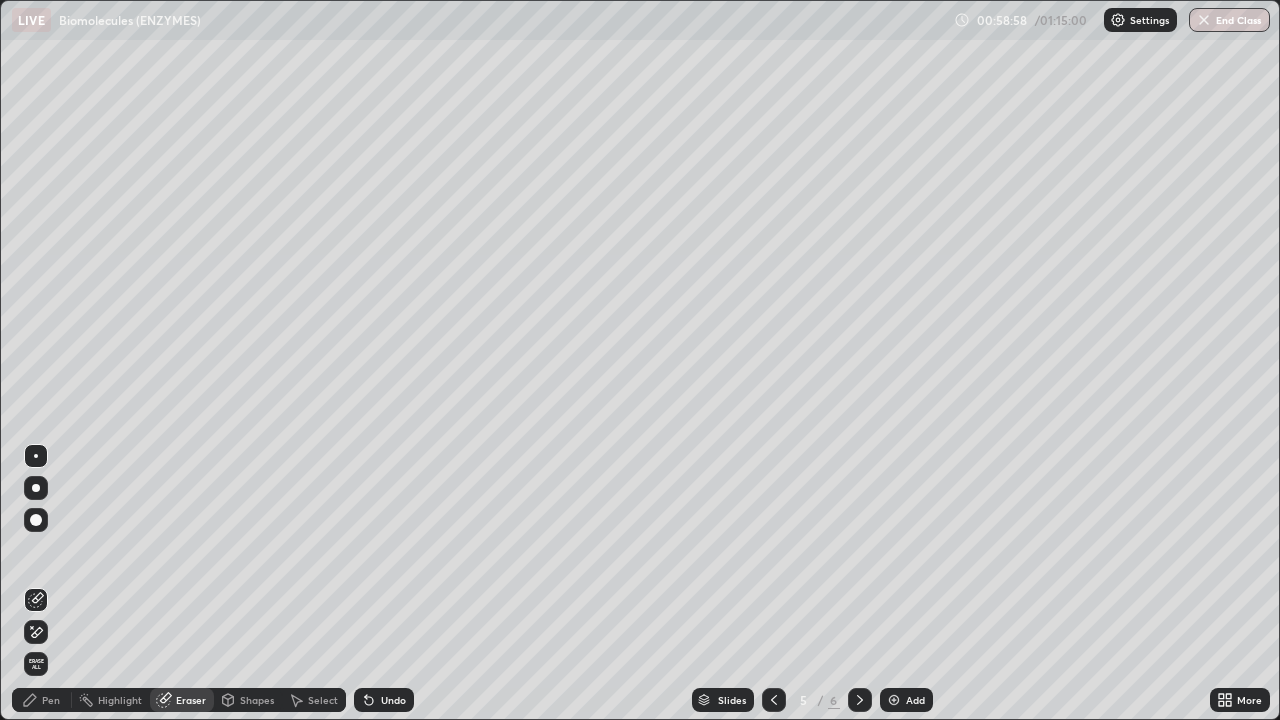 click on "Pen" at bounding box center [51, 700] 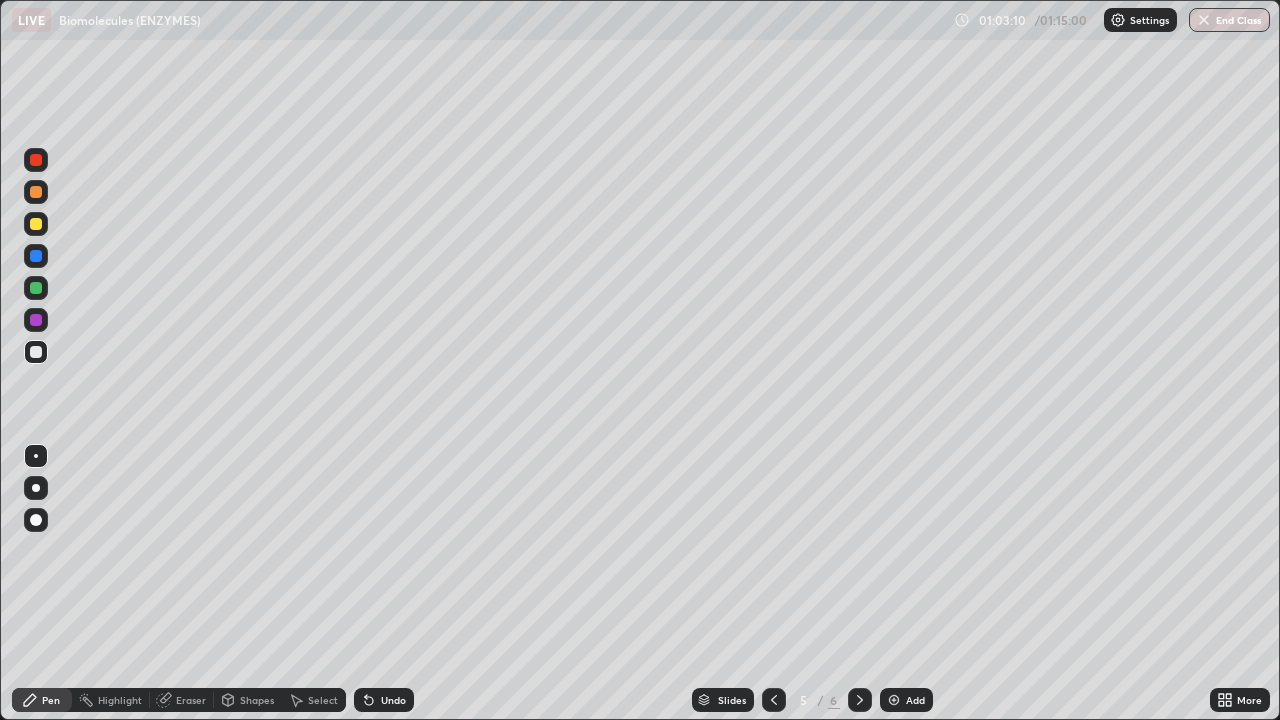 click at bounding box center (36, 224) 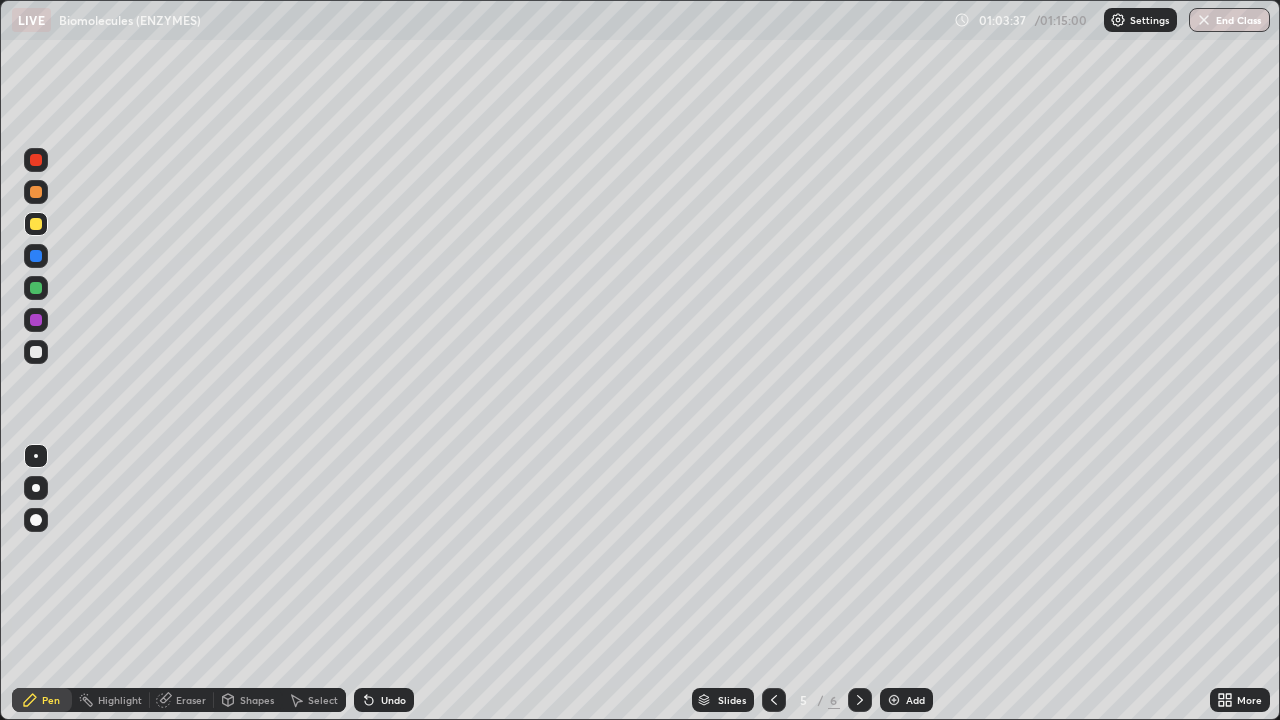 click at bounding box center [36, 352] 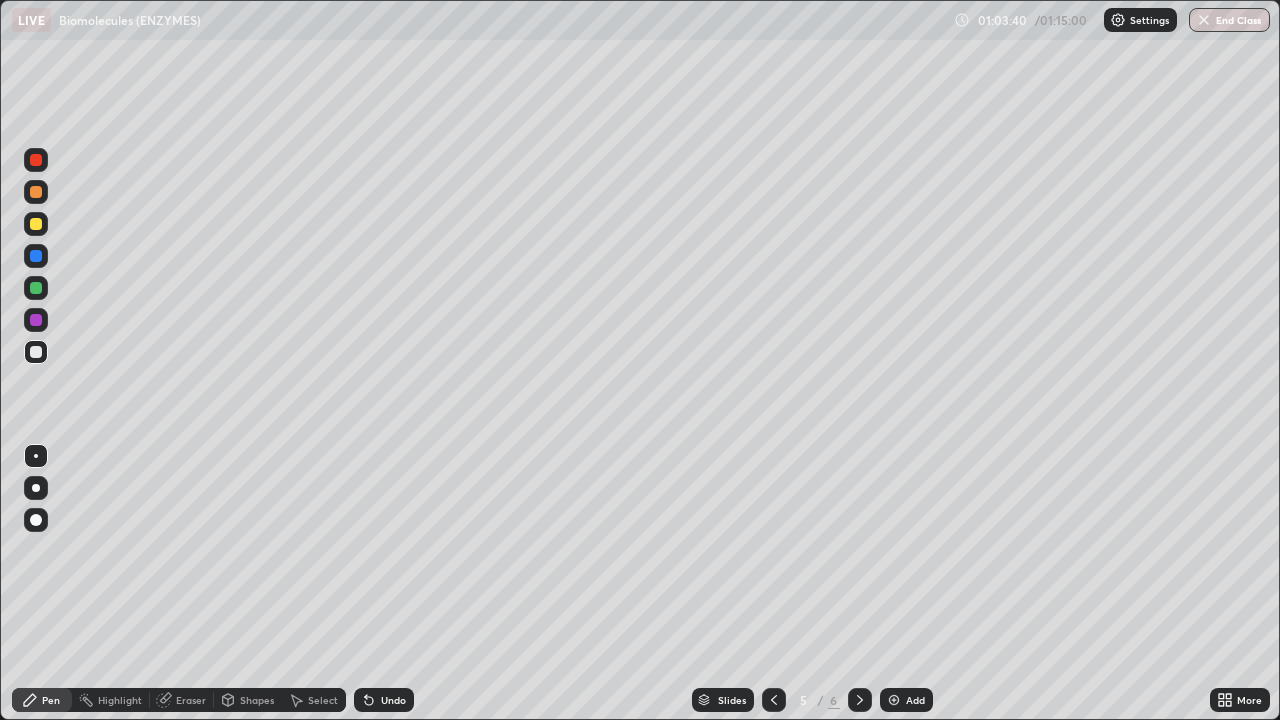 click at bounding box center [36, 320] 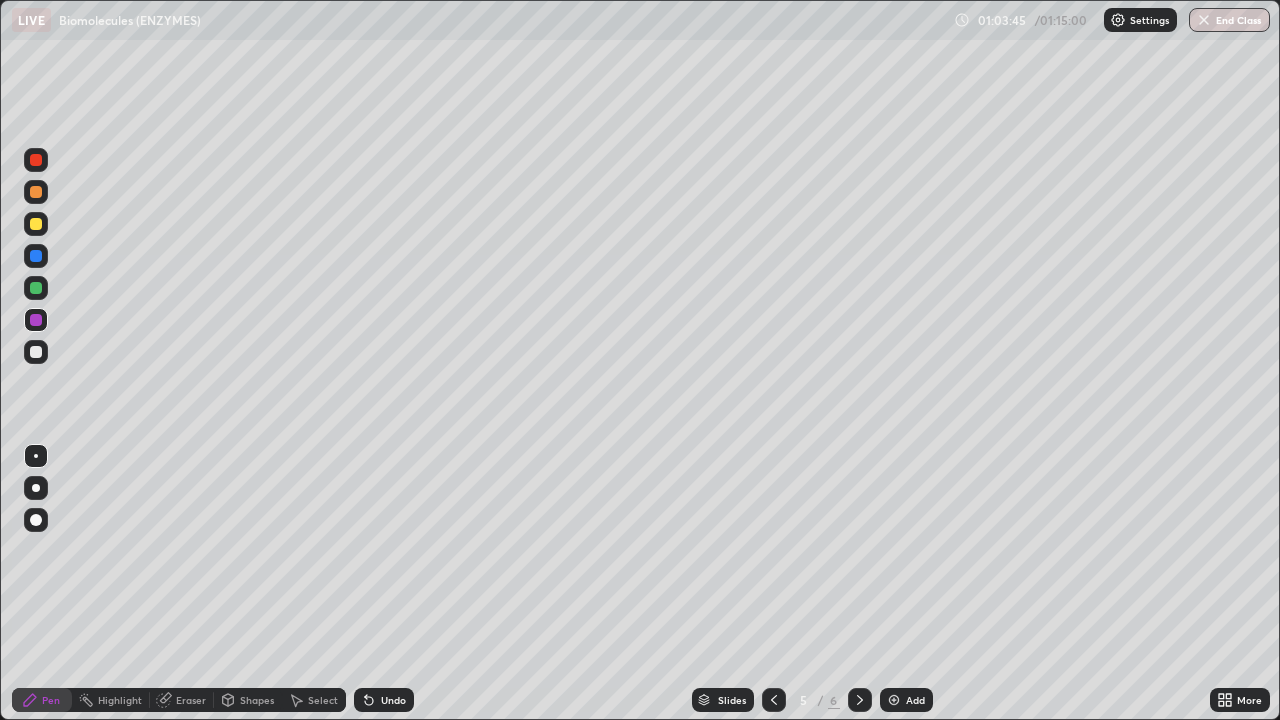 click on "Undo" at bounding box center [393, 700] 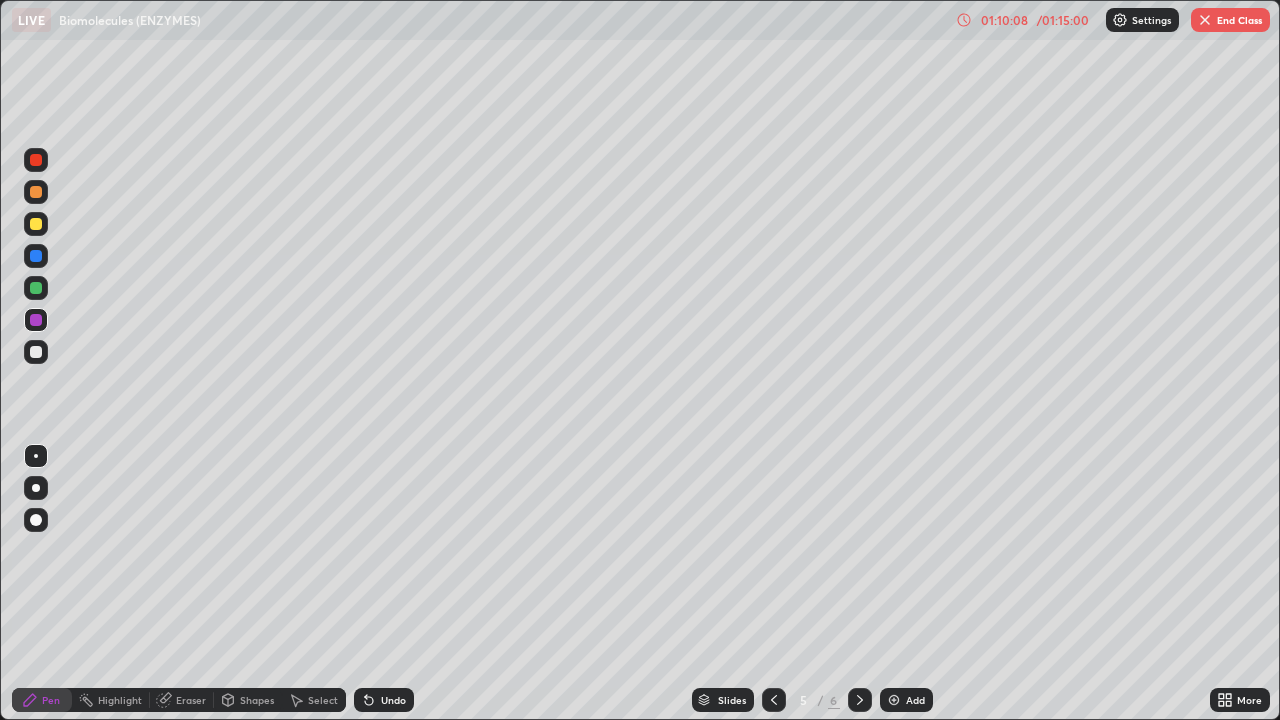 click on "Eraser" at bounding box center (191, 700) 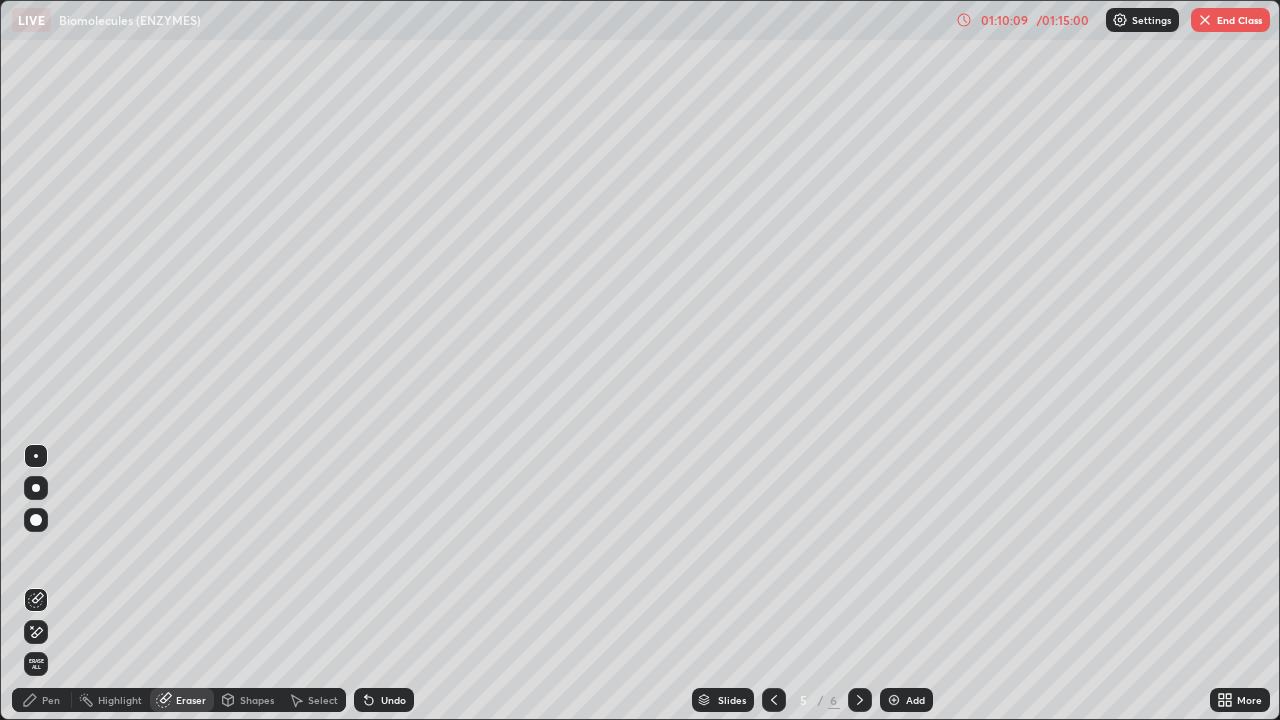 click 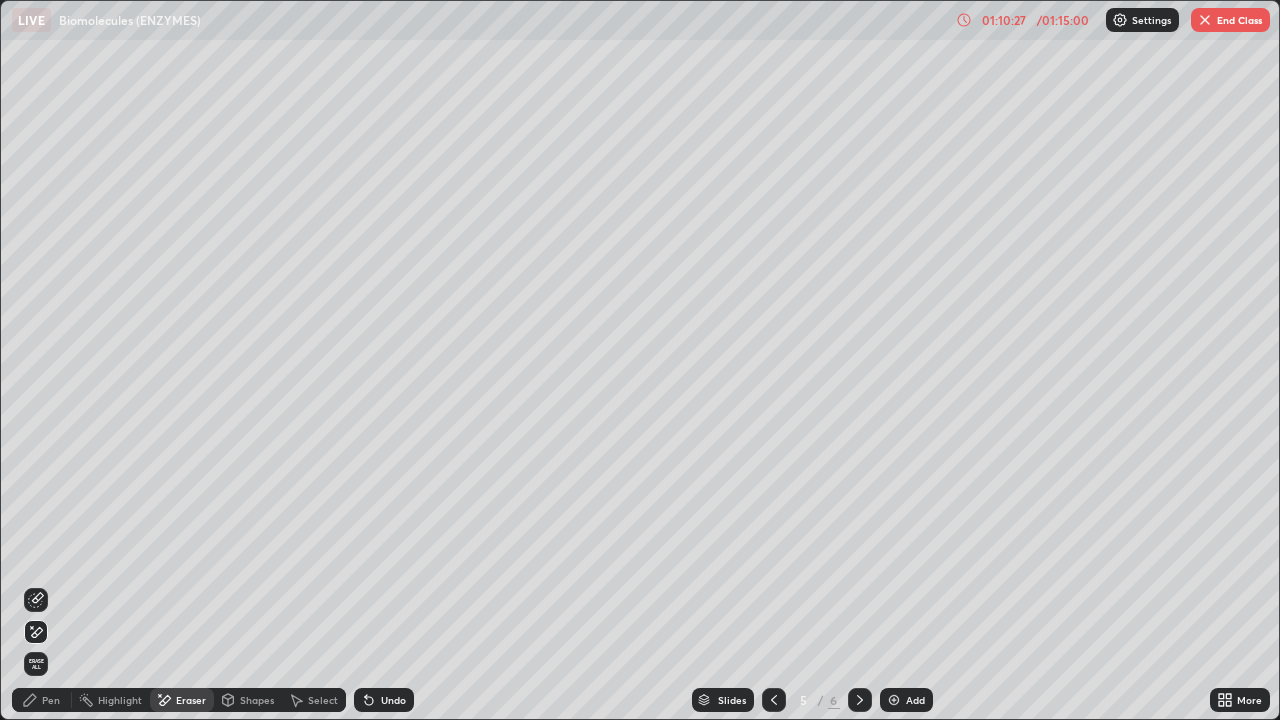 click on "Pen" at bounding box center (51, 700) 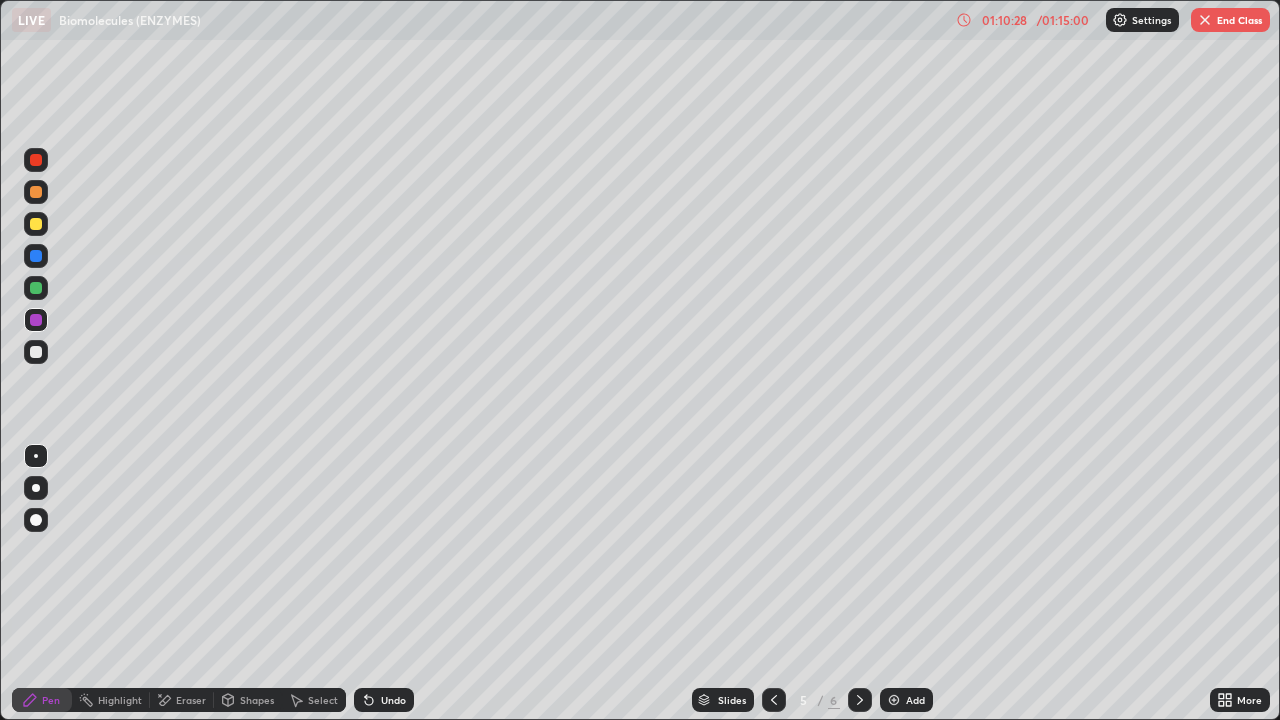 click at bounding box center [36, 160] 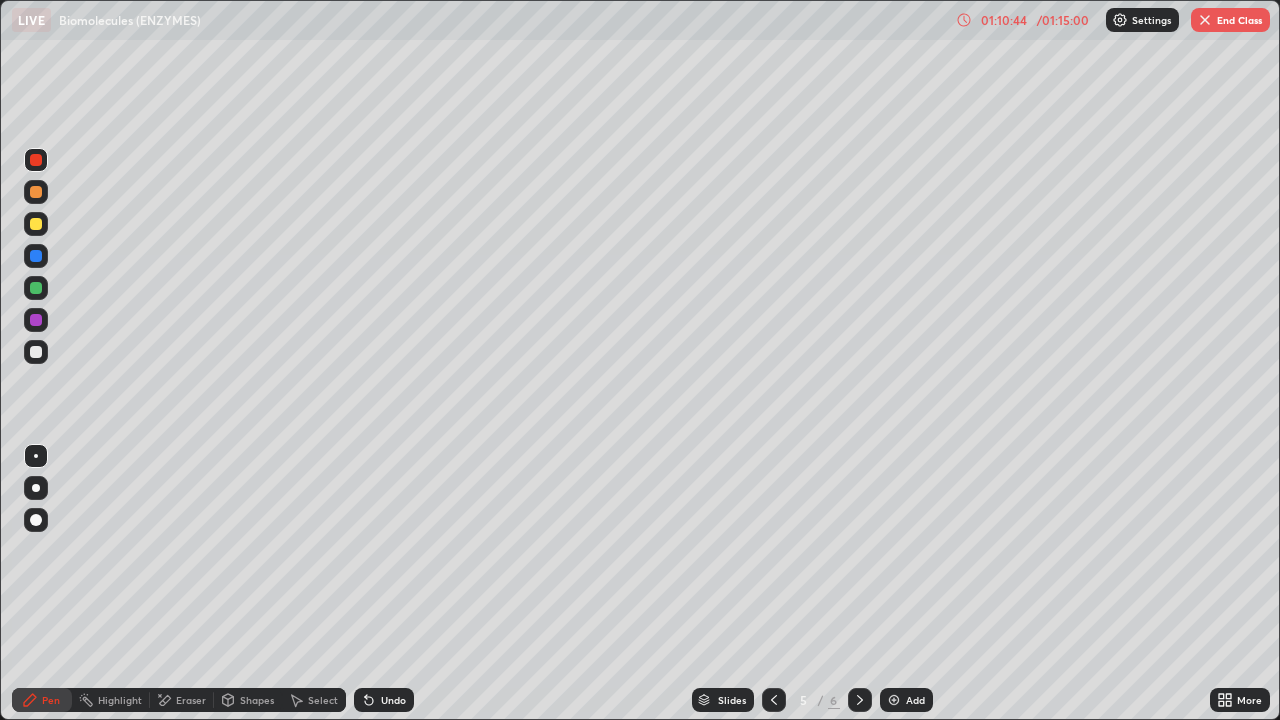 click at bounding box center (36, 224) 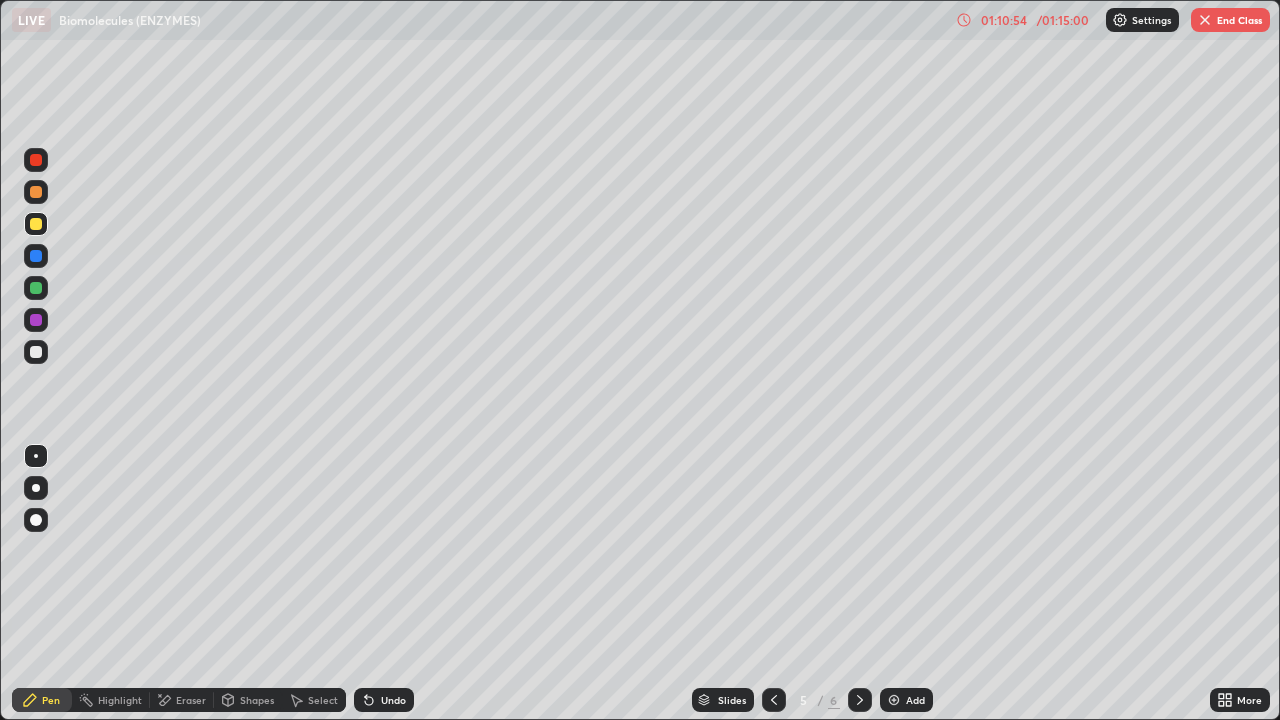 click at bounding box center (36, 352) 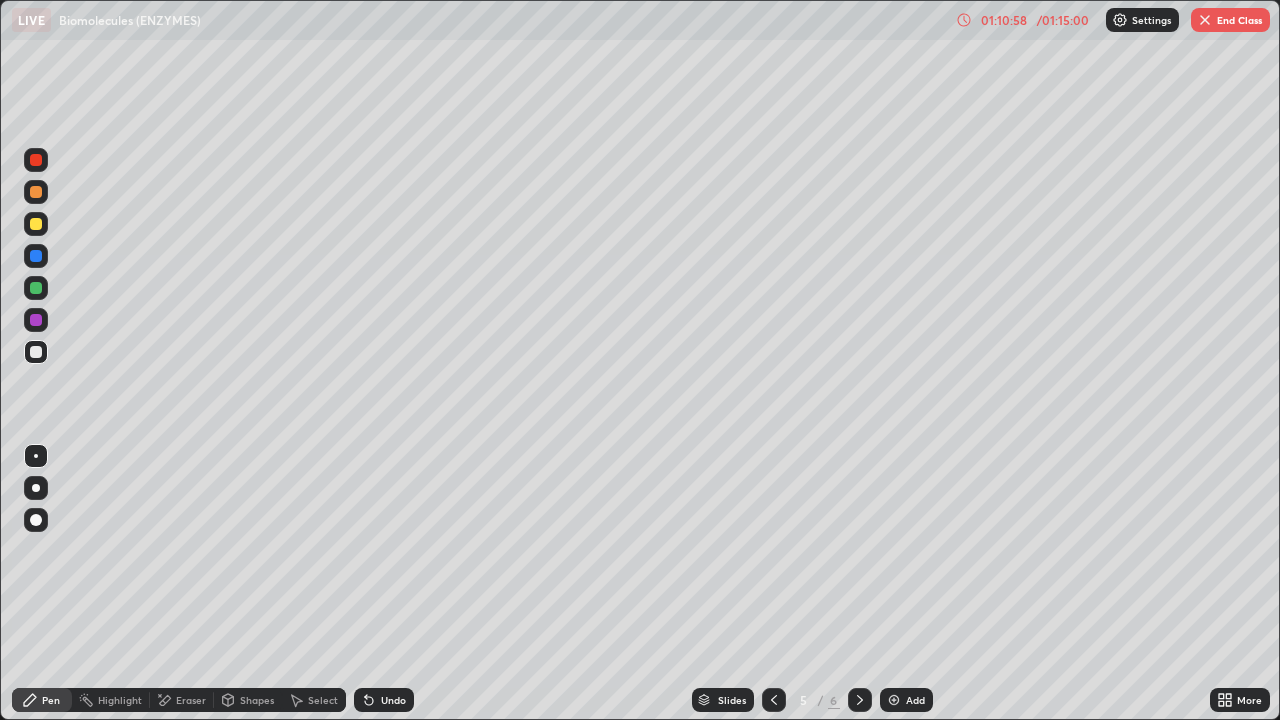 click on "Undo" at bounding box center (393, 700) 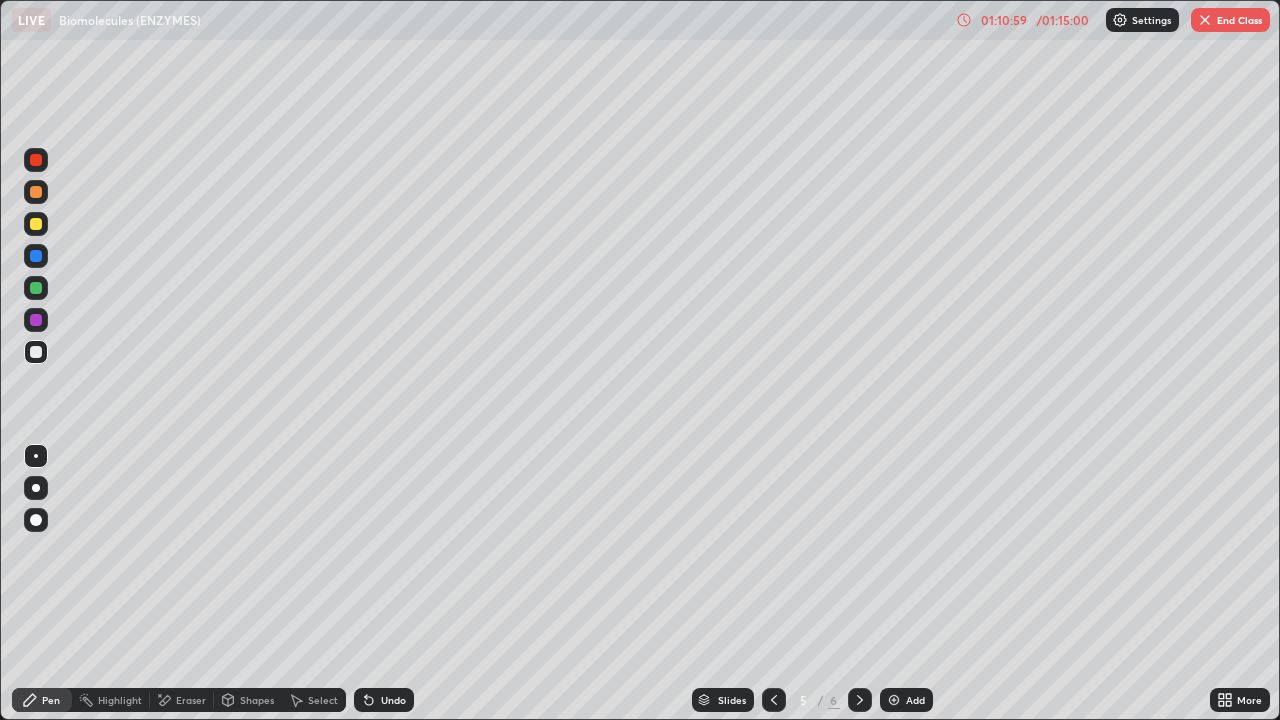click on "Undo" at bounding box center [393, 700] 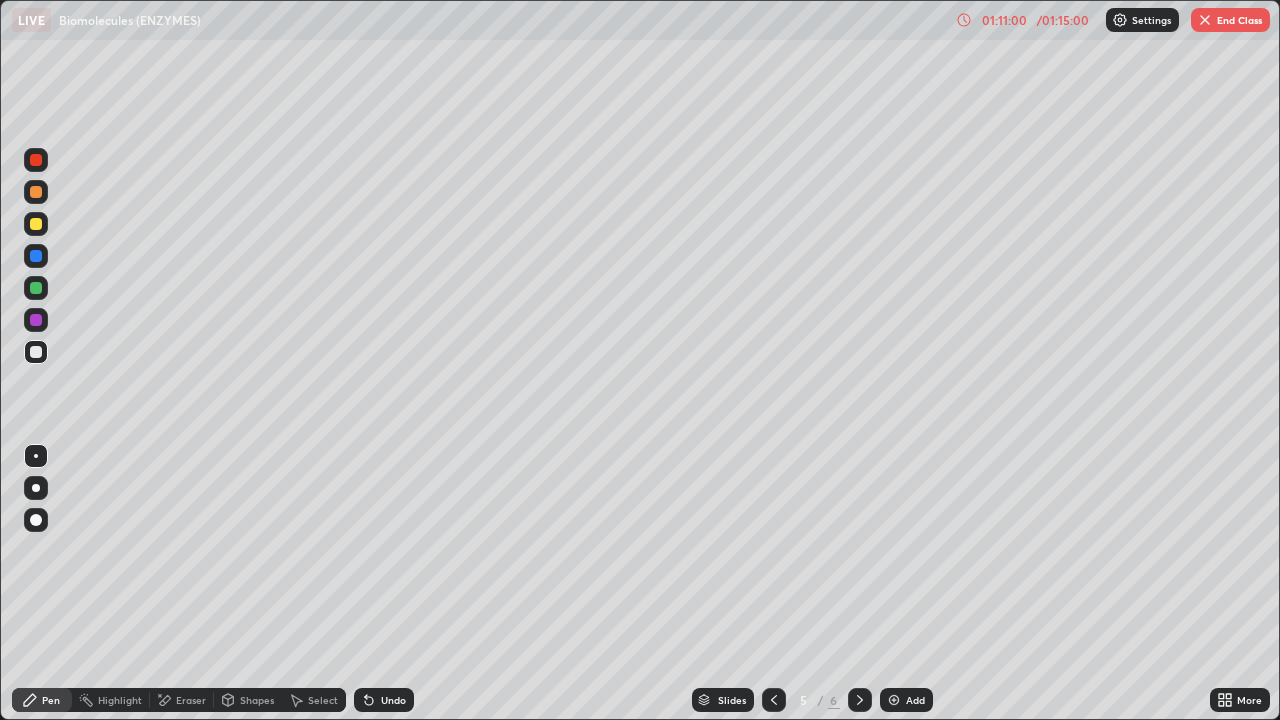 click on "Undo" at bounding box center (393, 700) 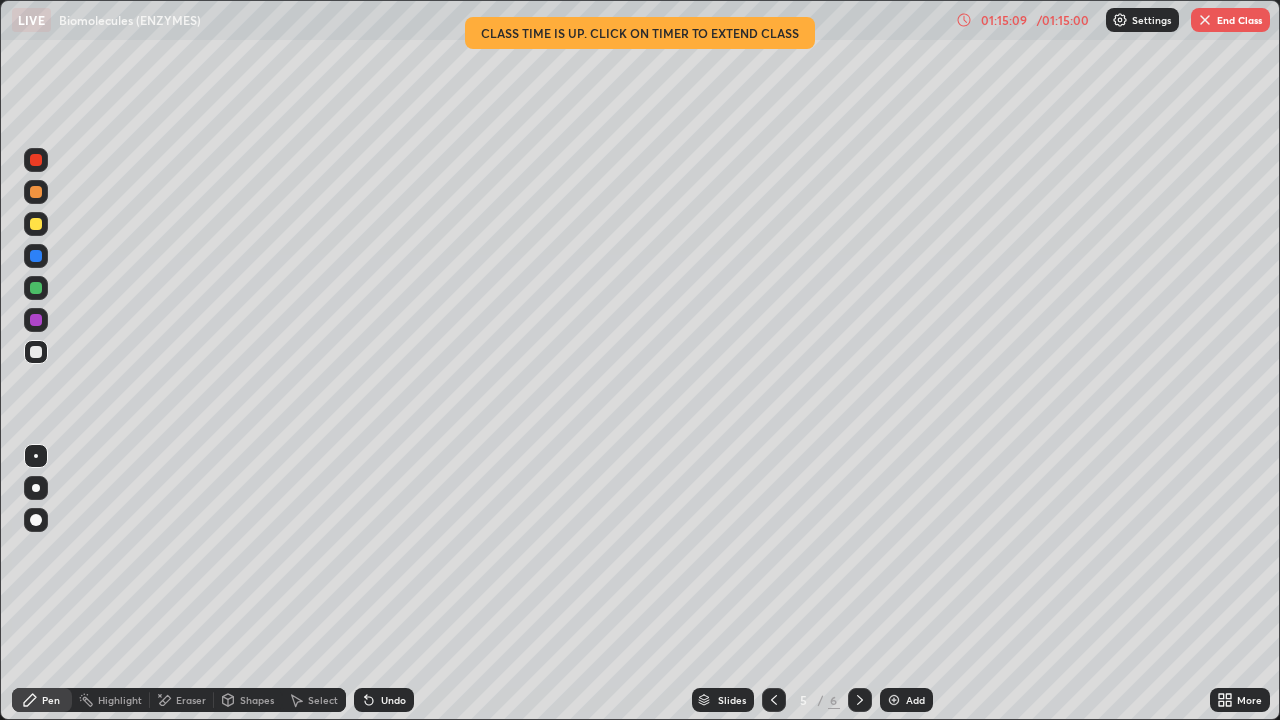 click on "Add" at bounding box center (915, 700) 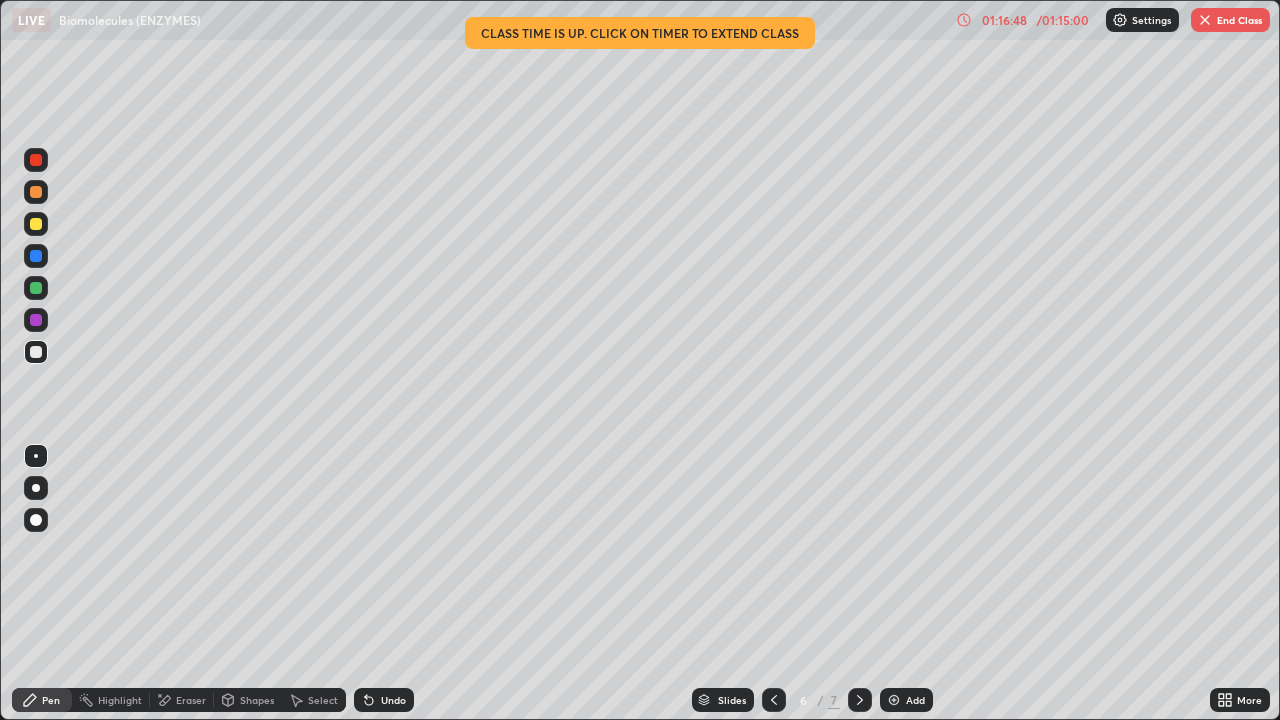 click on "End Class" at bounding box center [1230, 20] 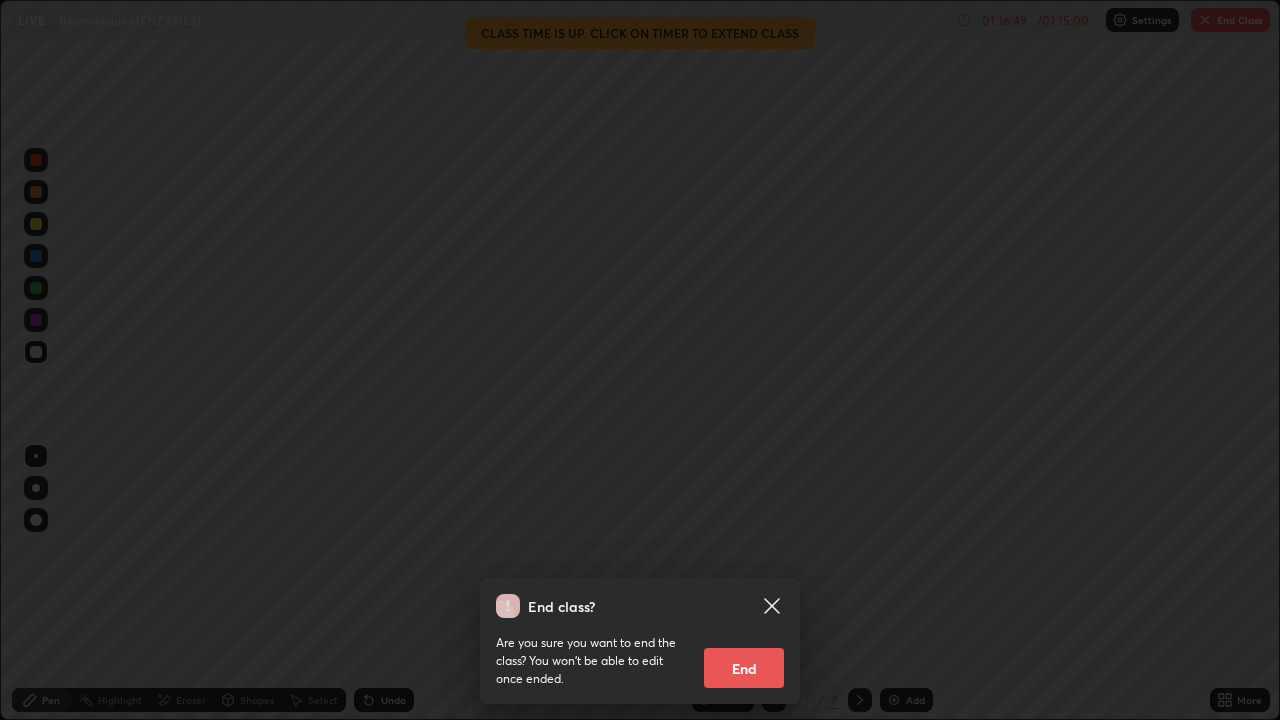 click on "End" at bounding box center (744, 668) 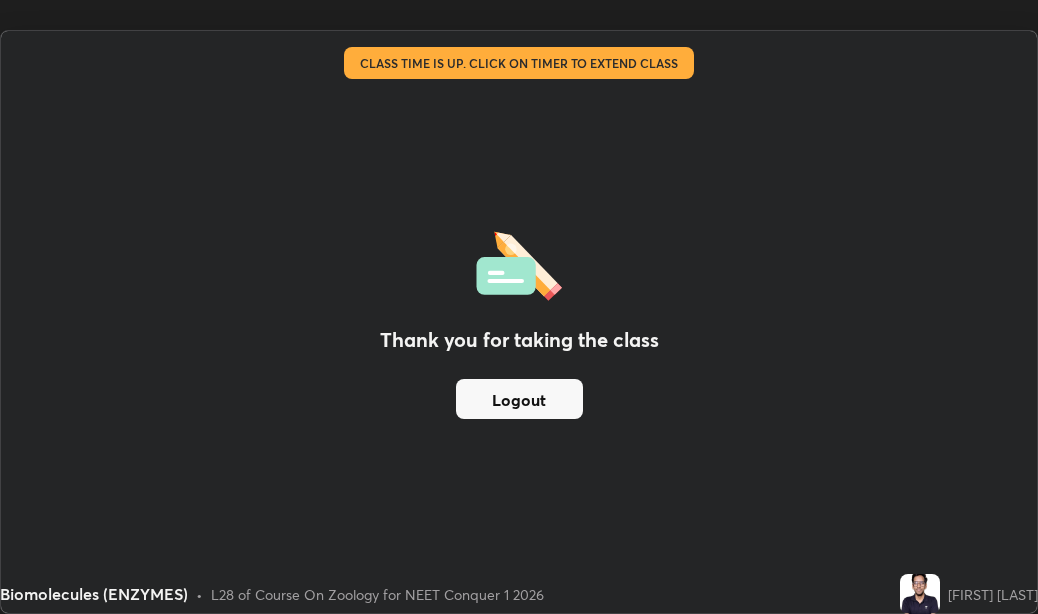 scroll, scrollTop: 614, scrollLeft: 1038, axis: both 